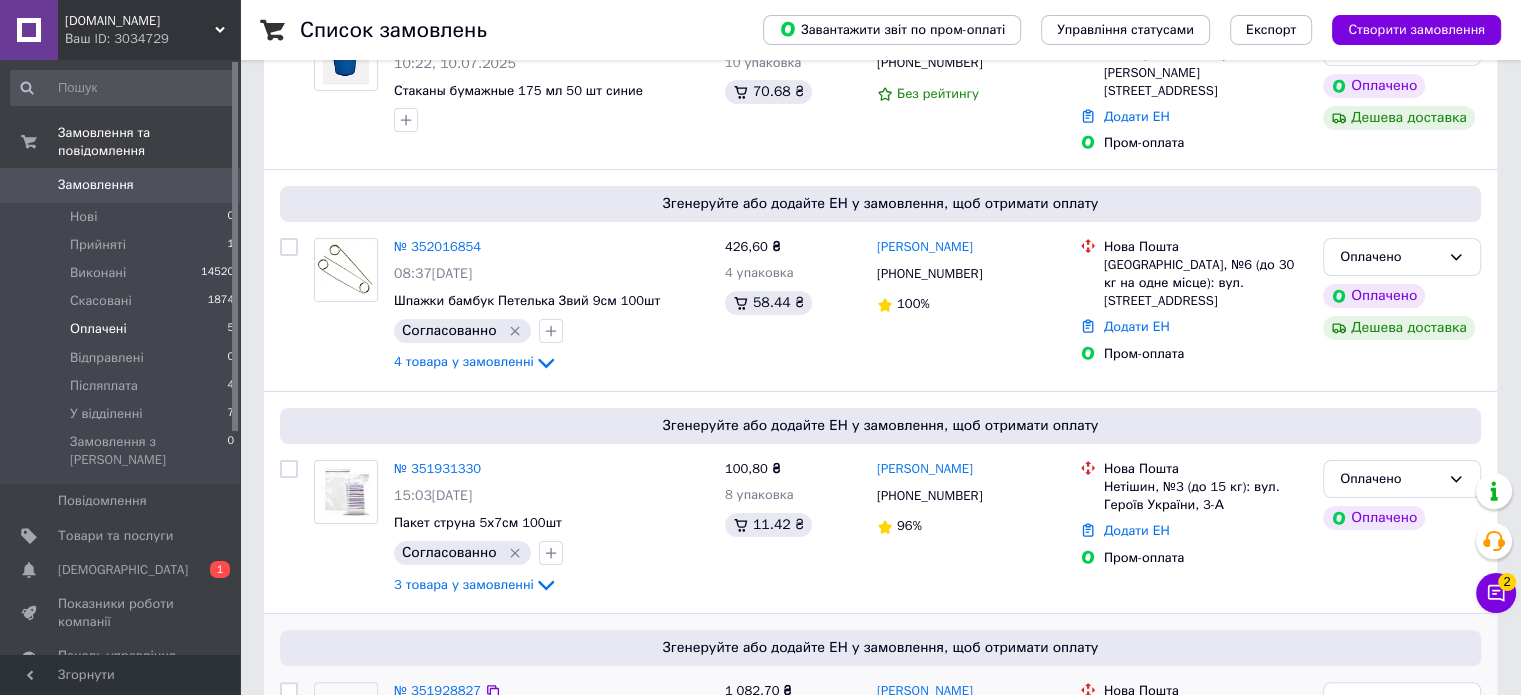 scroll, scrollTop: 718, scrollLeft: 0, axis: vertical 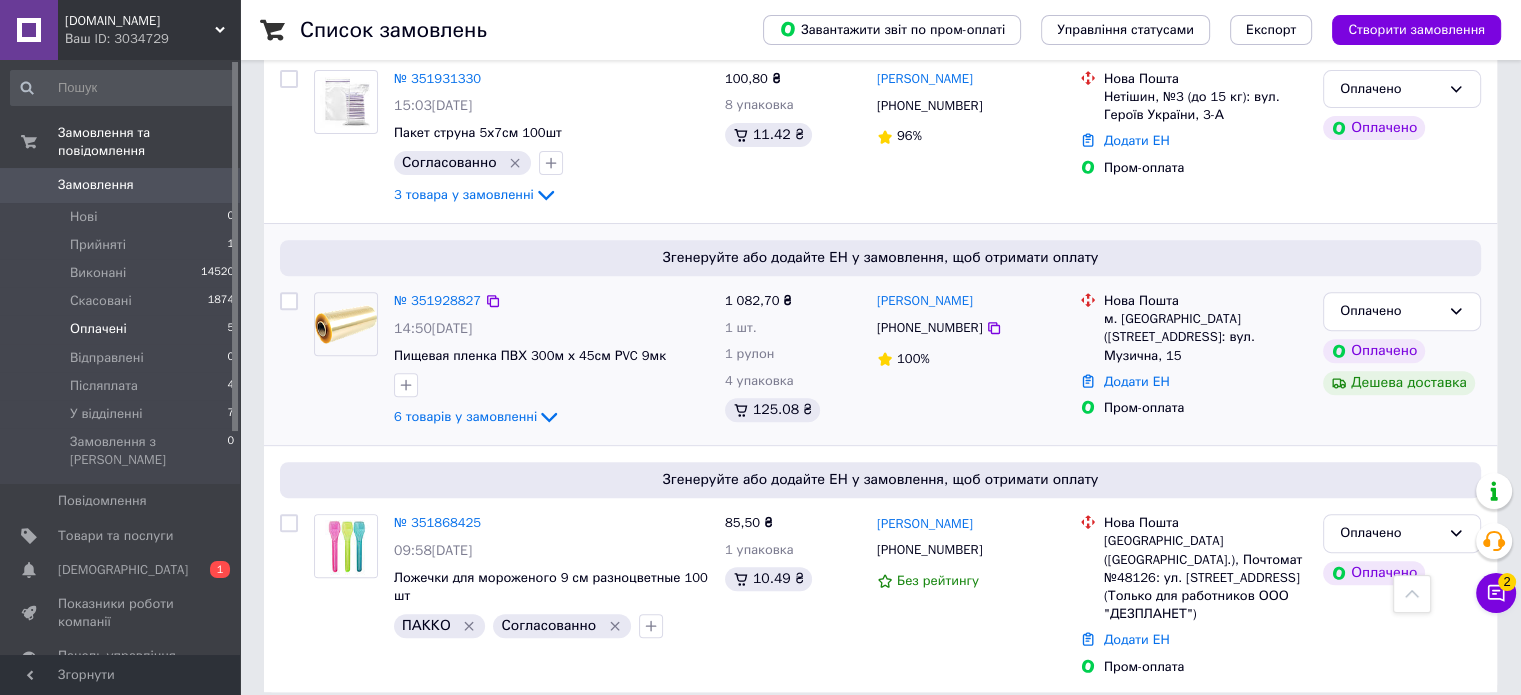 click on "6 товарів у замовленні" 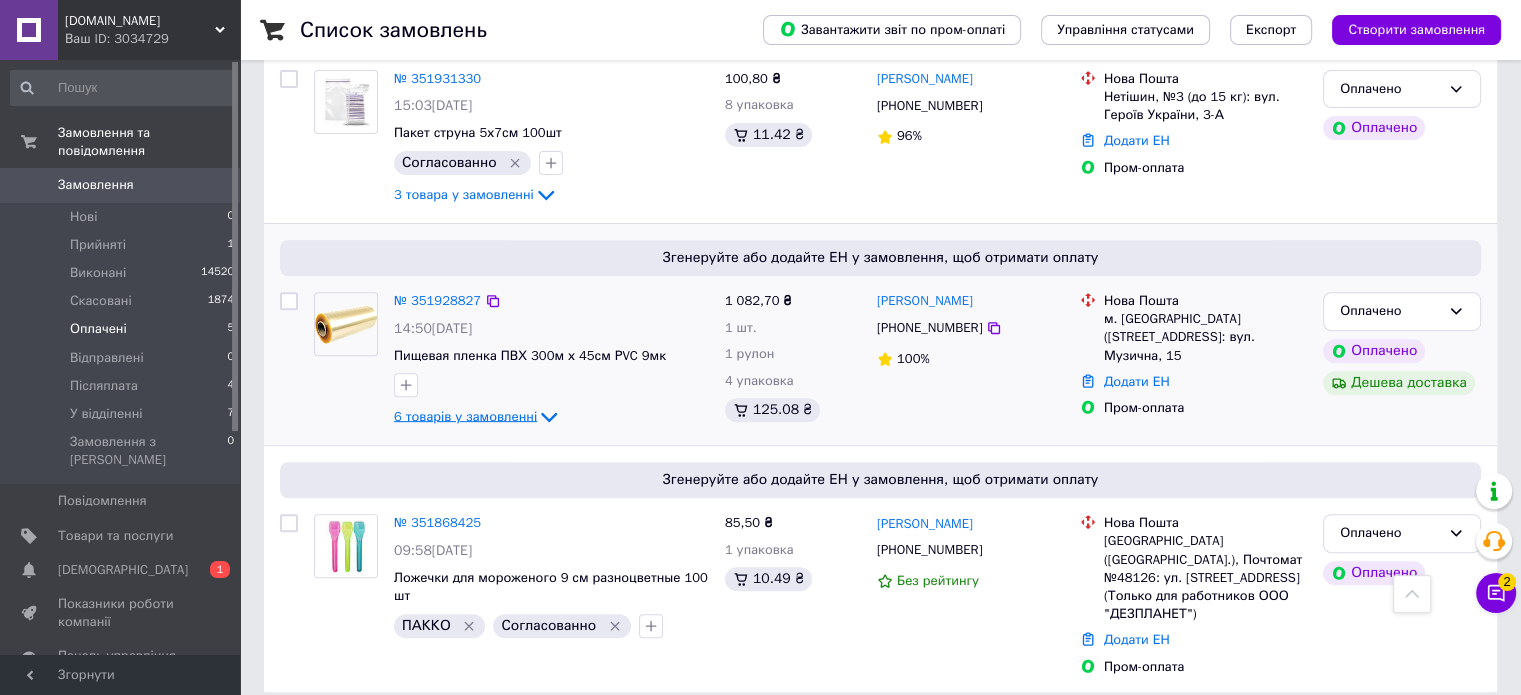 click on "6 товарів у замовленні" at bounding box center (465, 416) 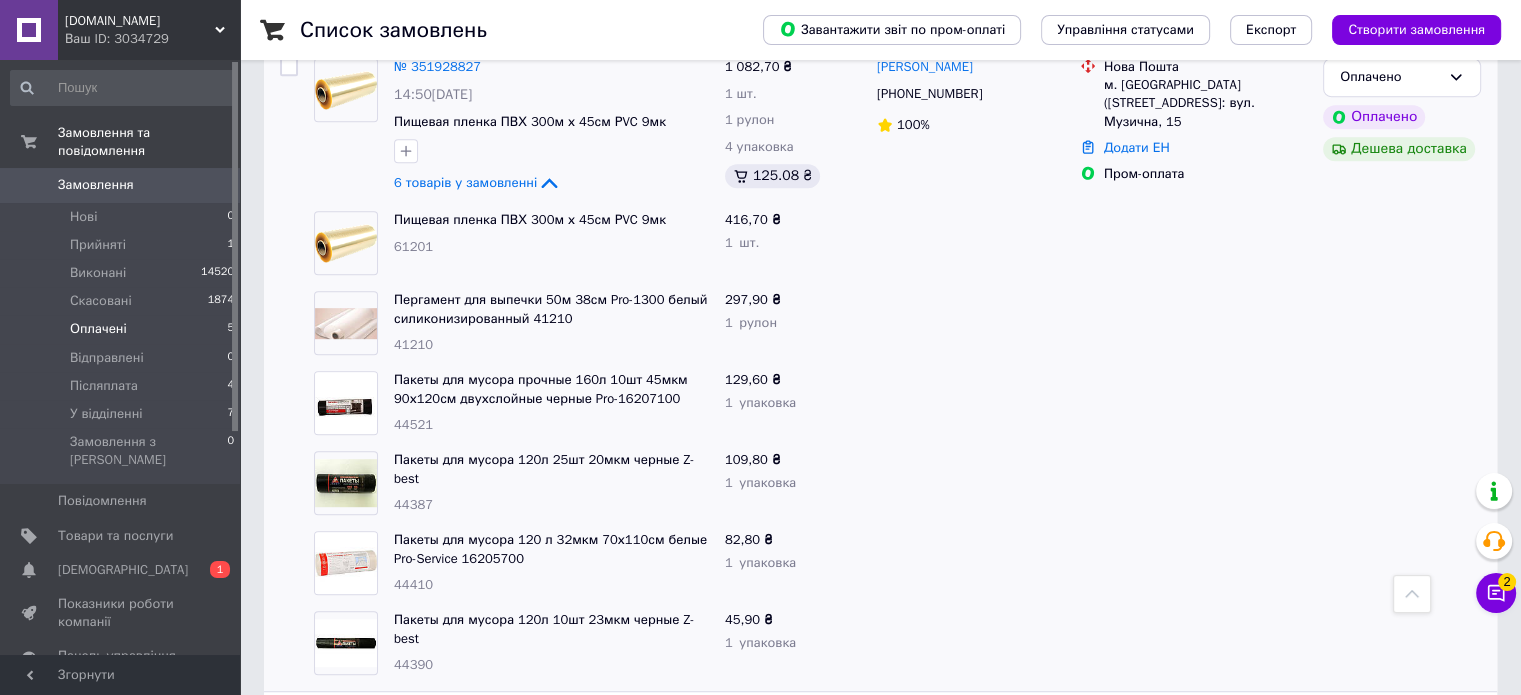 scroll, scrollTop: 918, scrollLeft: 0, axis: vertical 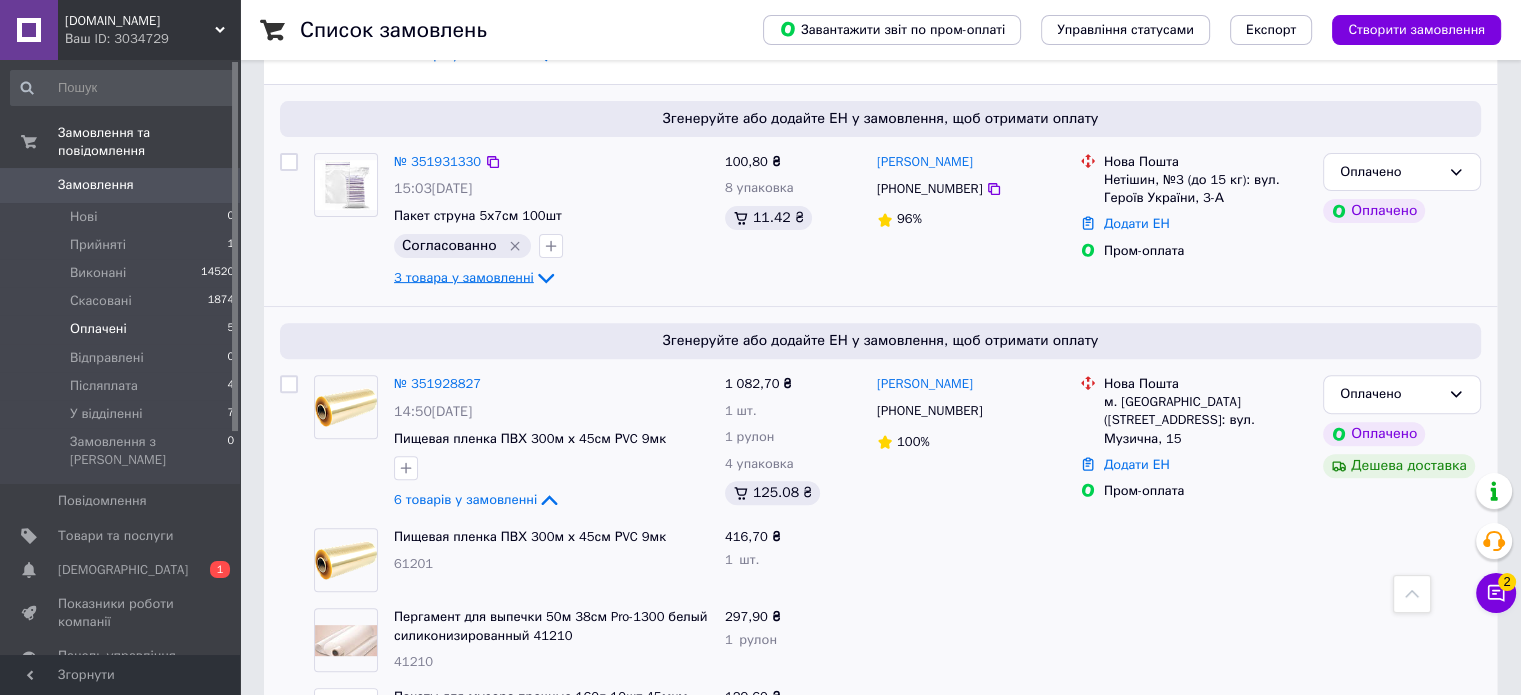 click on "3 товара у замовленні" at bounding box center (464, 277) 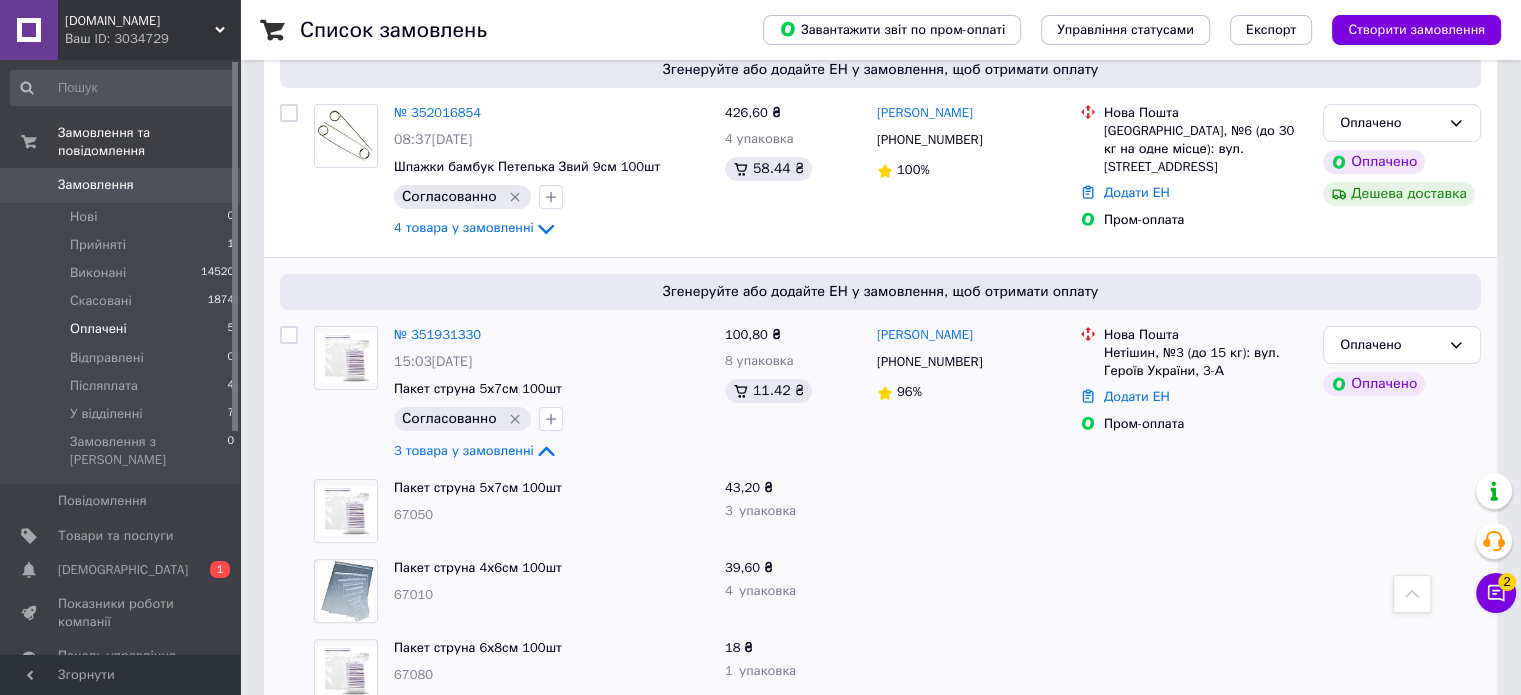 scroll, scrollTop: 435, scrollLeft: 0, axis: vertical 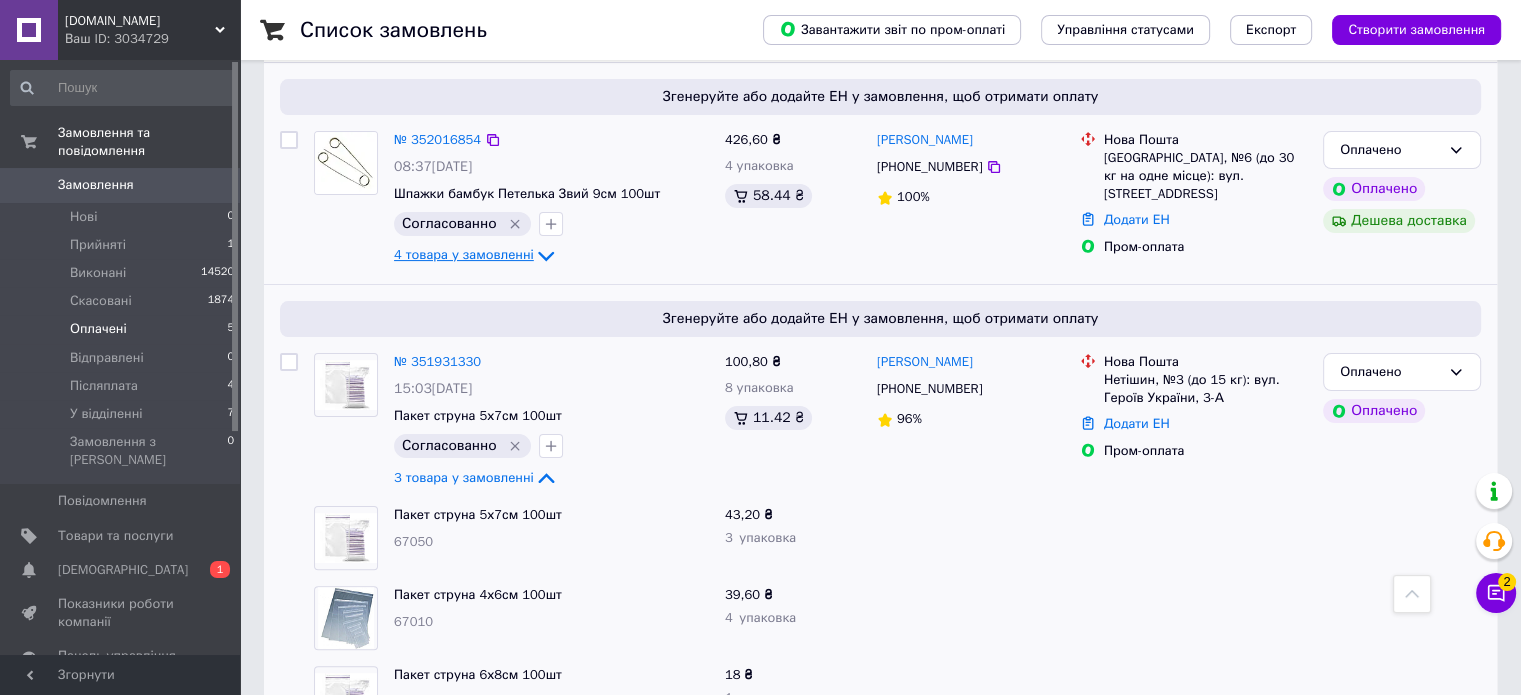 click on "4 товара у замовленні" at bounding box center (464, 255) 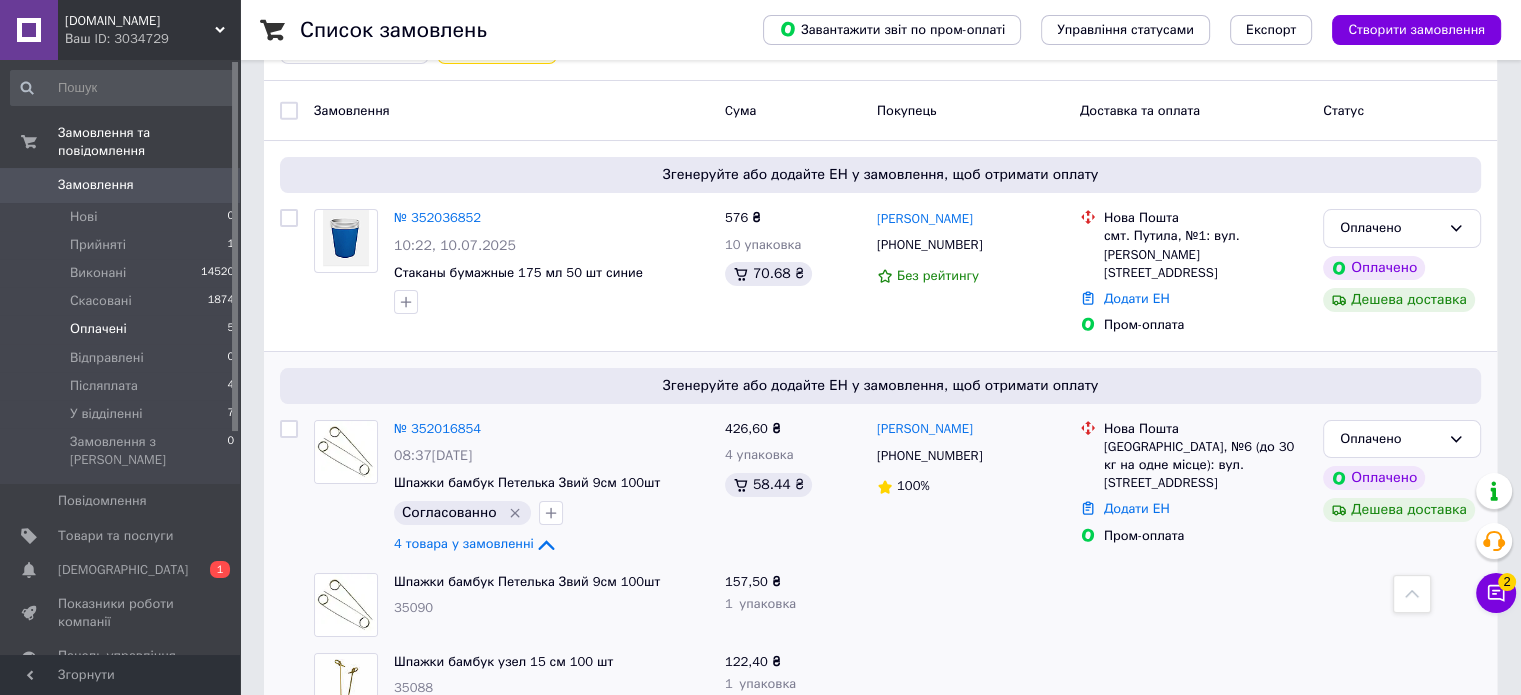scroll, scrollTop: 135, scrollLeft: 0, axis: vertical 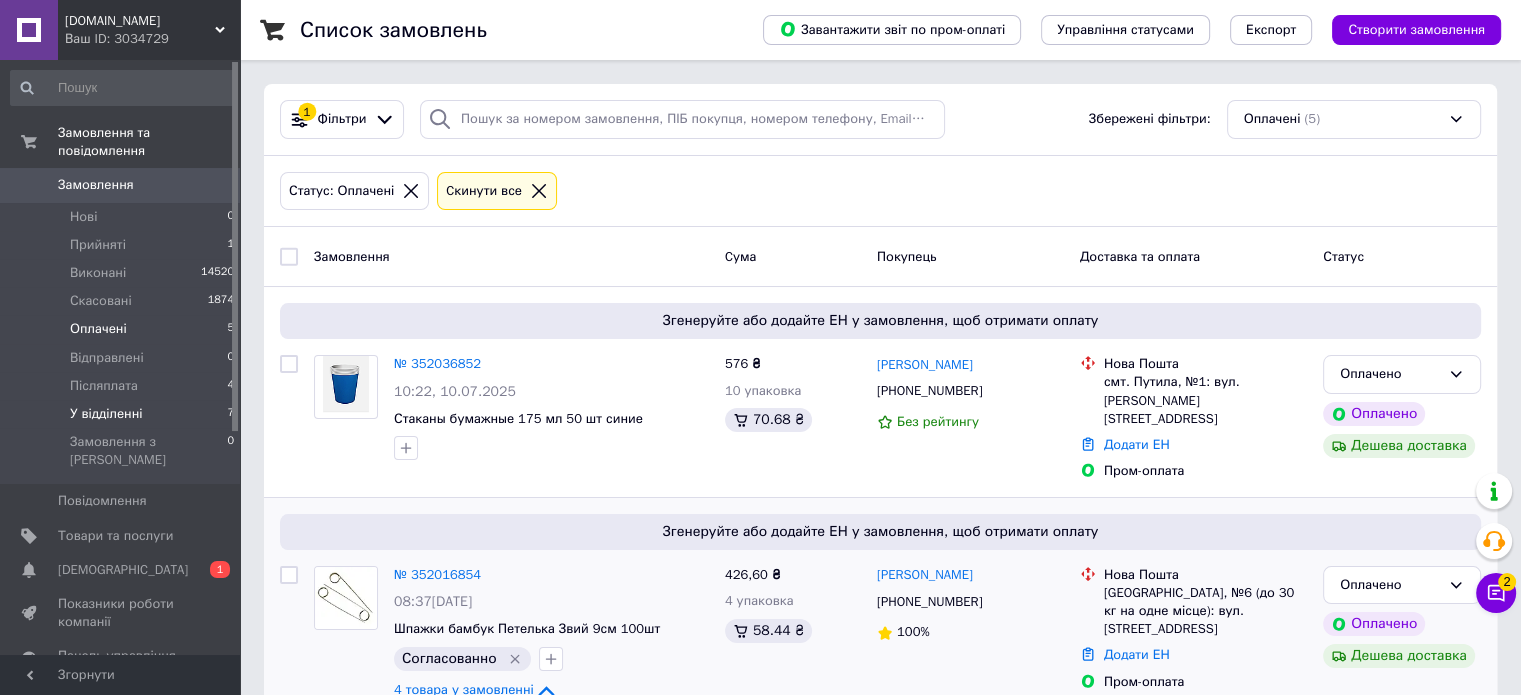 click on "У відділенні" at bounding box center [106, 414] 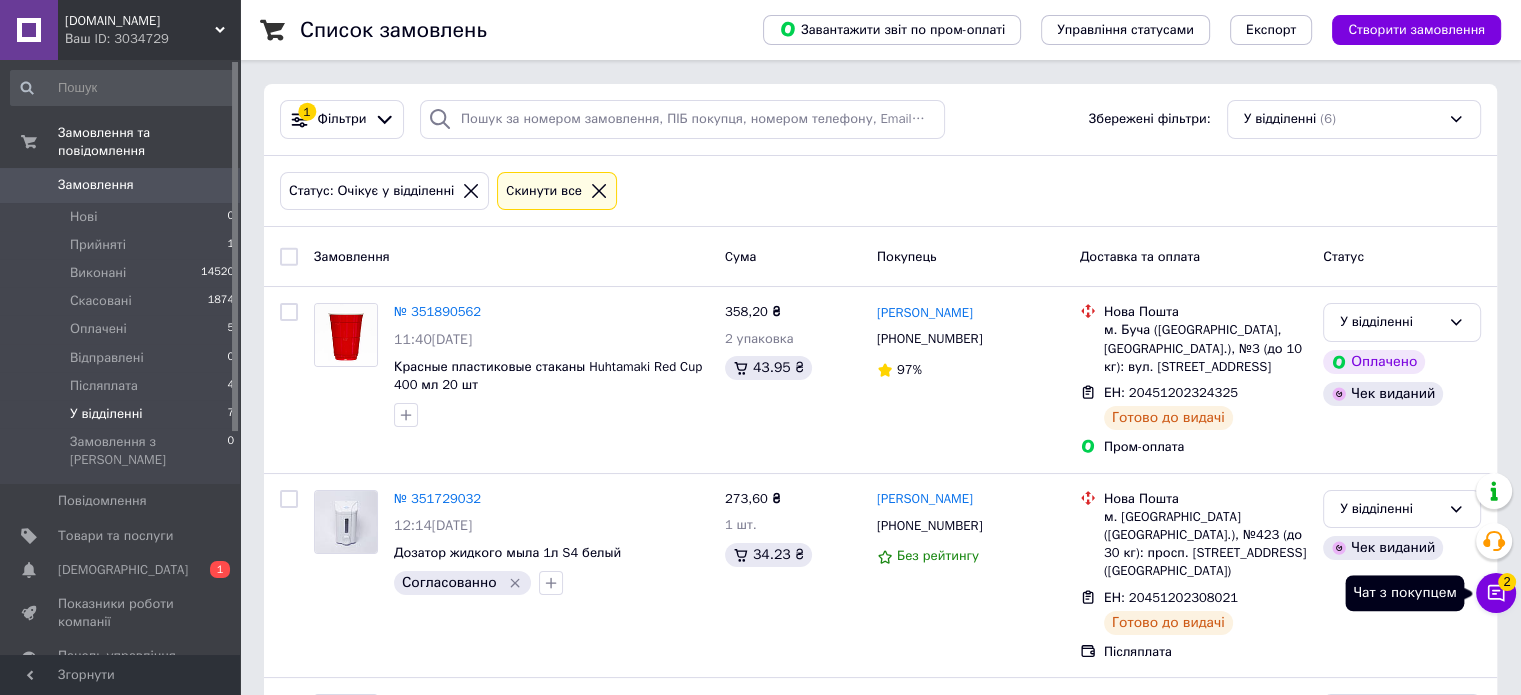 click 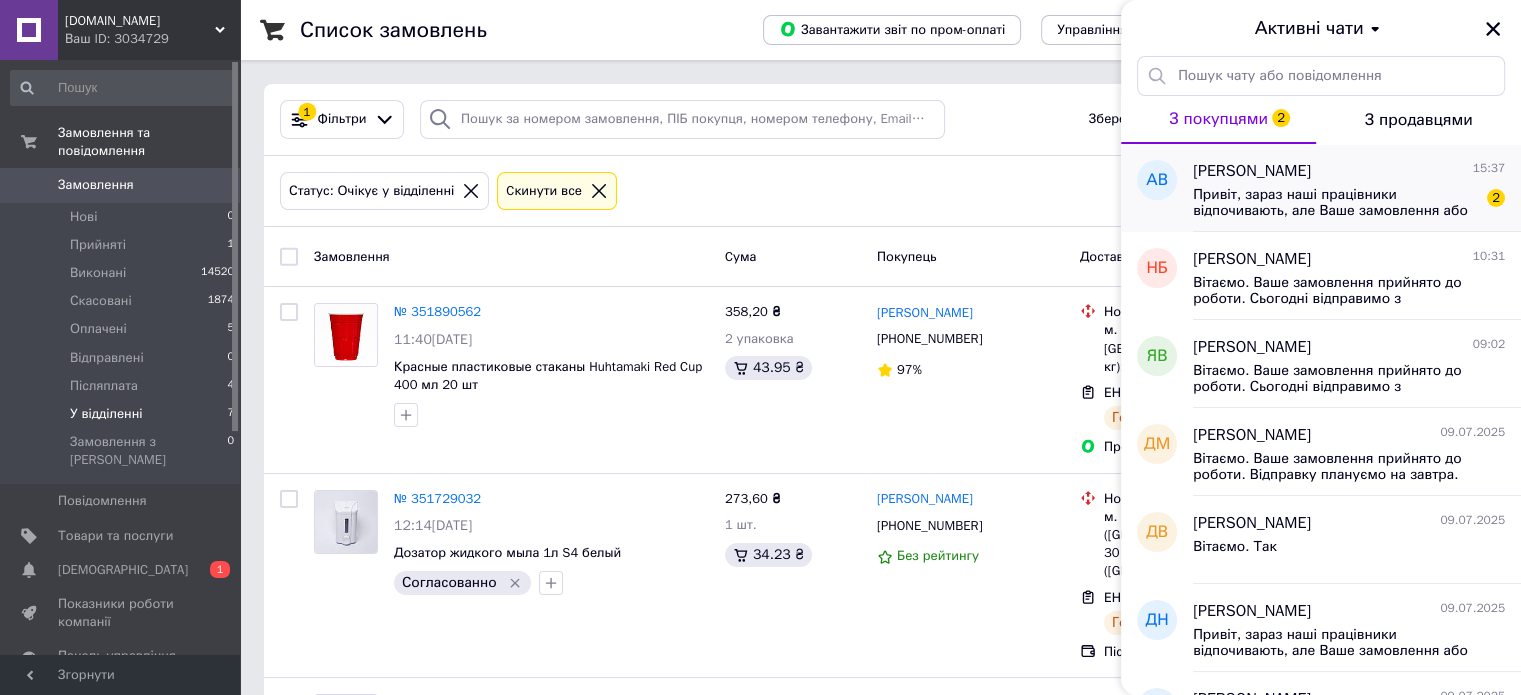 click on "Привіт, зараз наші працівники відпочивають, але Ваше замовлення або повідомлення однаково буде взято до роботи. Ми передзвонимо Вам найближчим робочим часом! Дякуємо за розуміння)" at bounding box center (1335, 203) 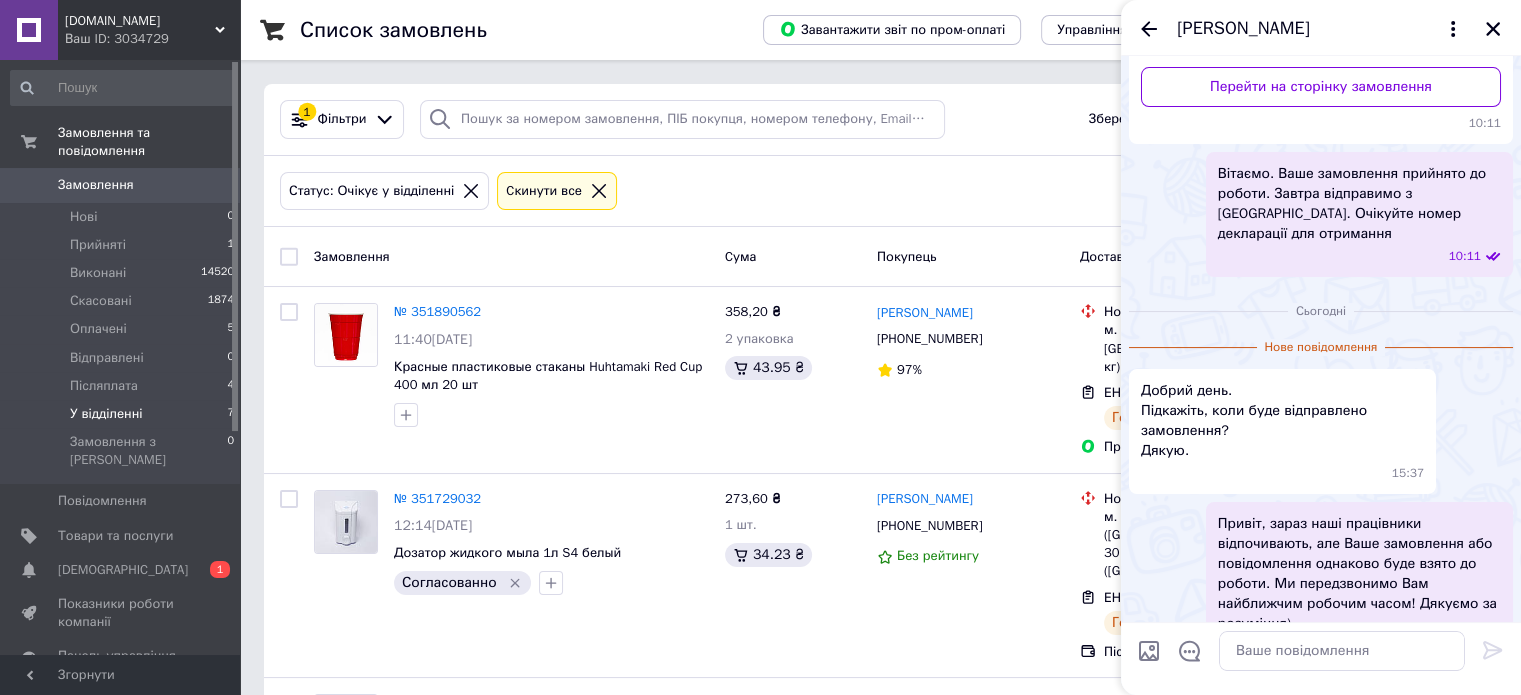 scroll, scrollTop: 292, scrollLeft: 0, axis: vertical 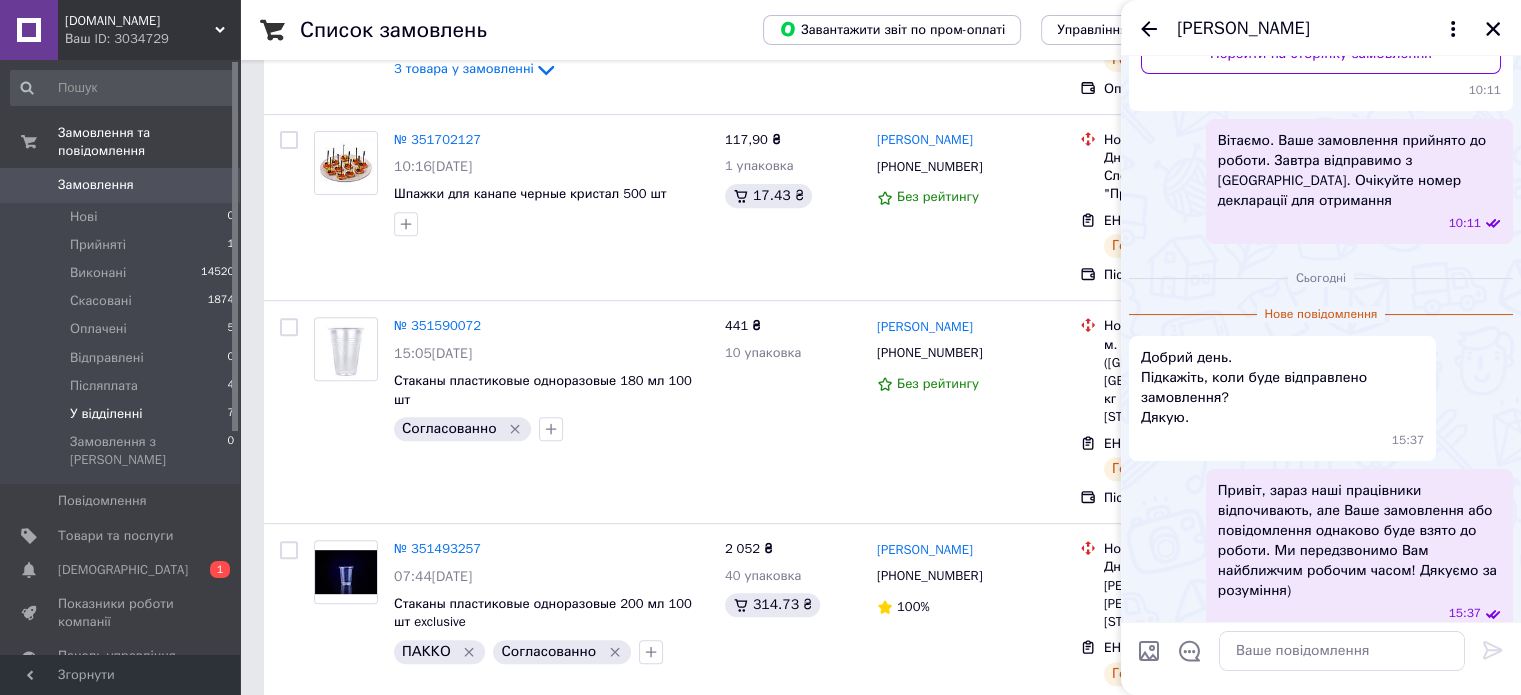 click on "Замовлення" at bounding box center (96, 185) 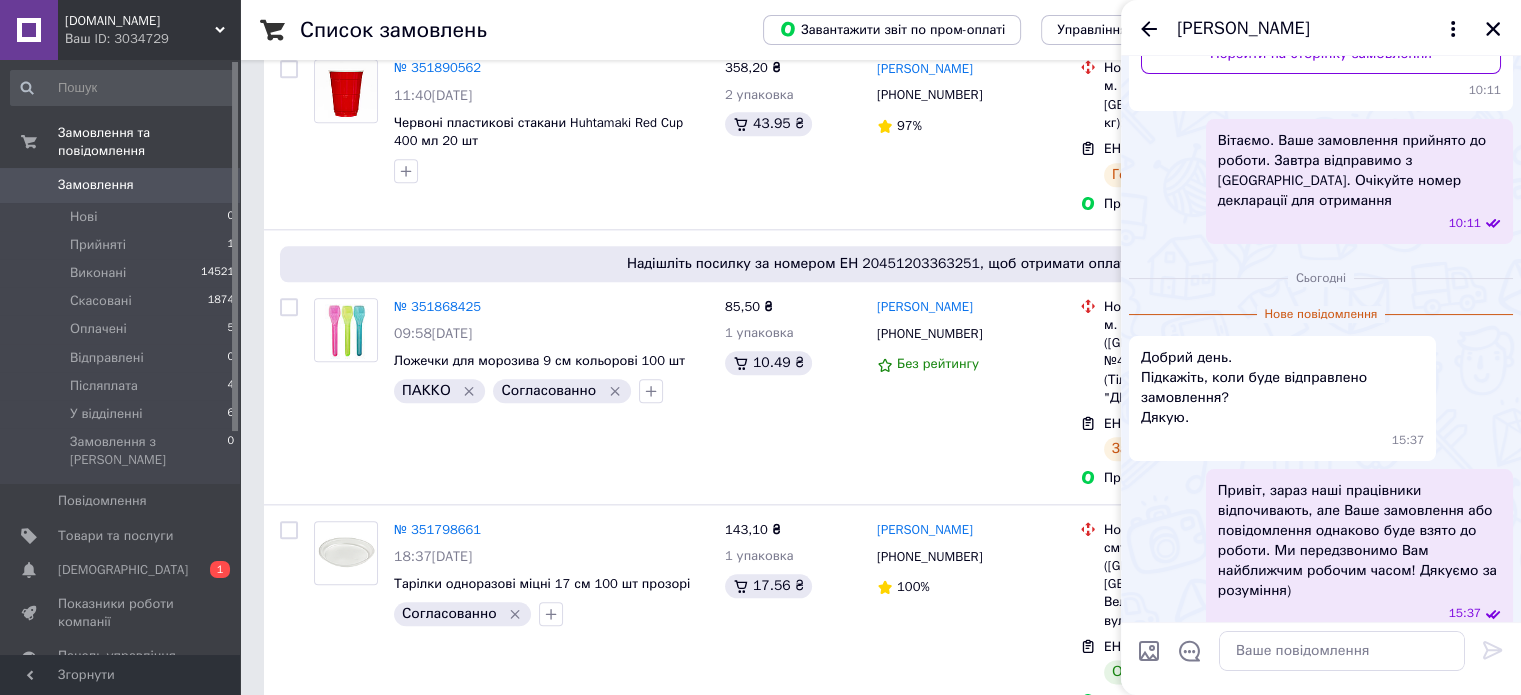 scroll, scrollTop: 2200, scrollLeft: 0, axis: vertical 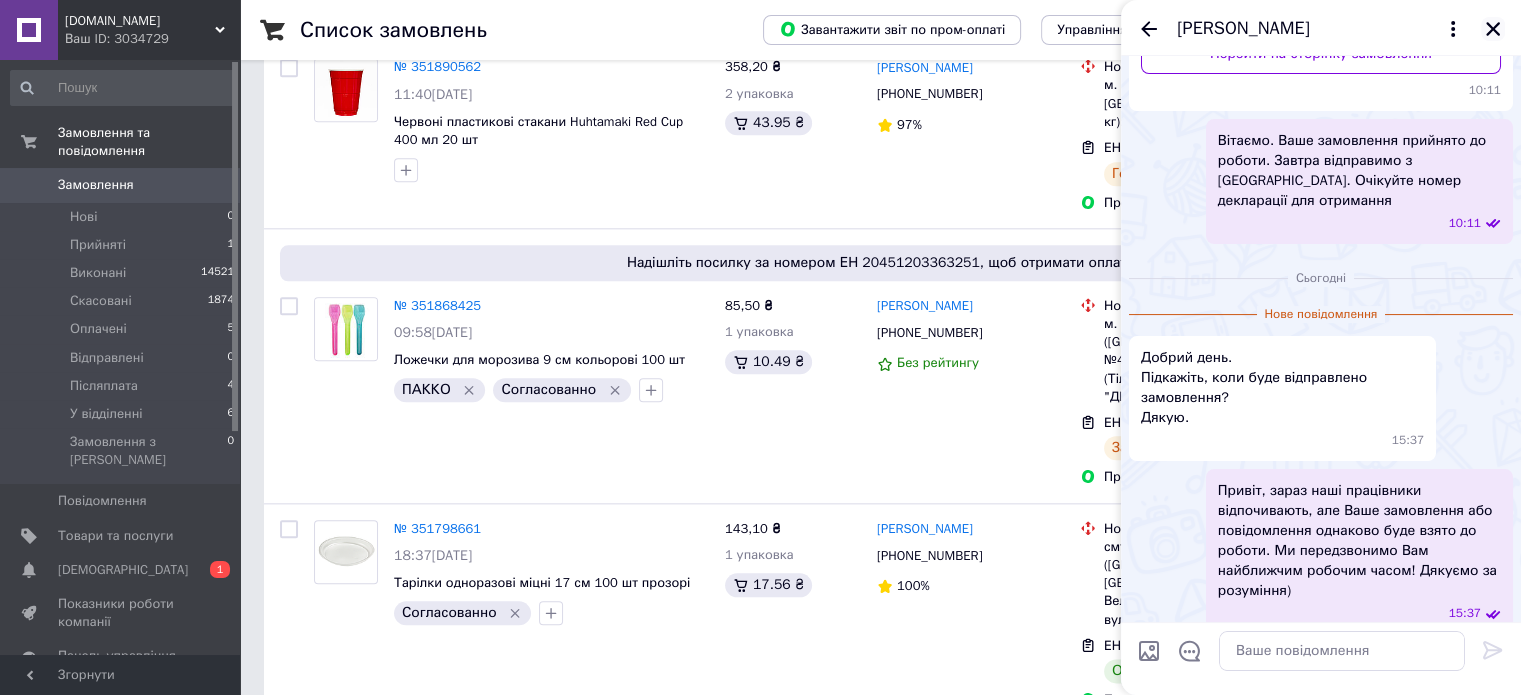 click 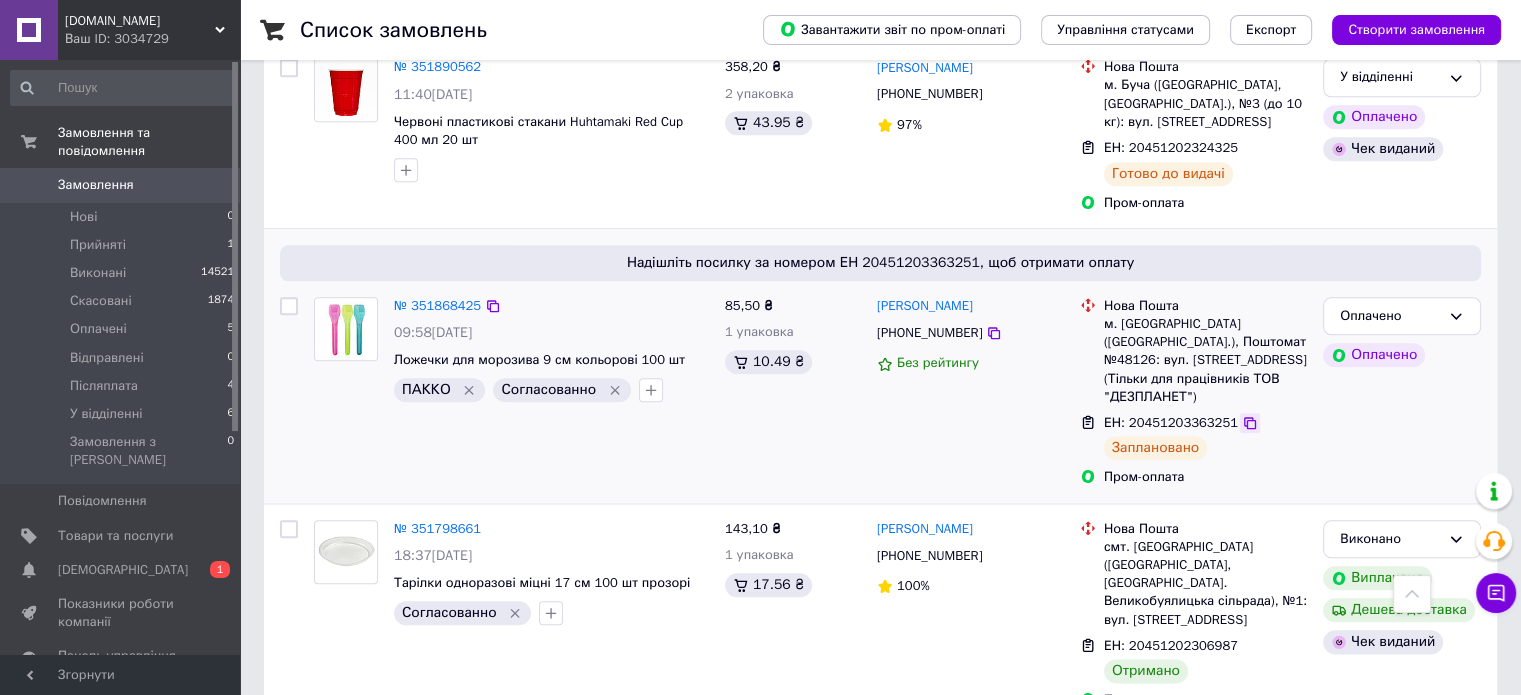 click 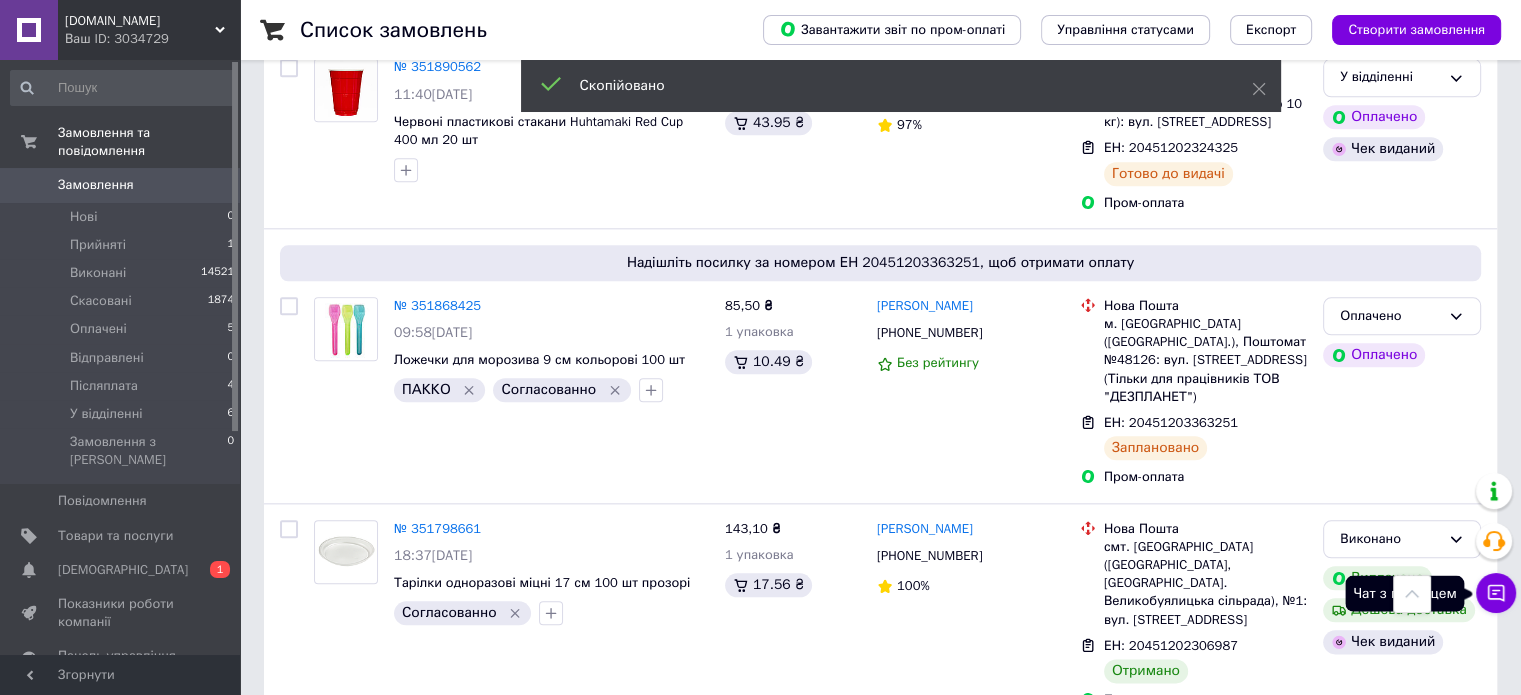 click 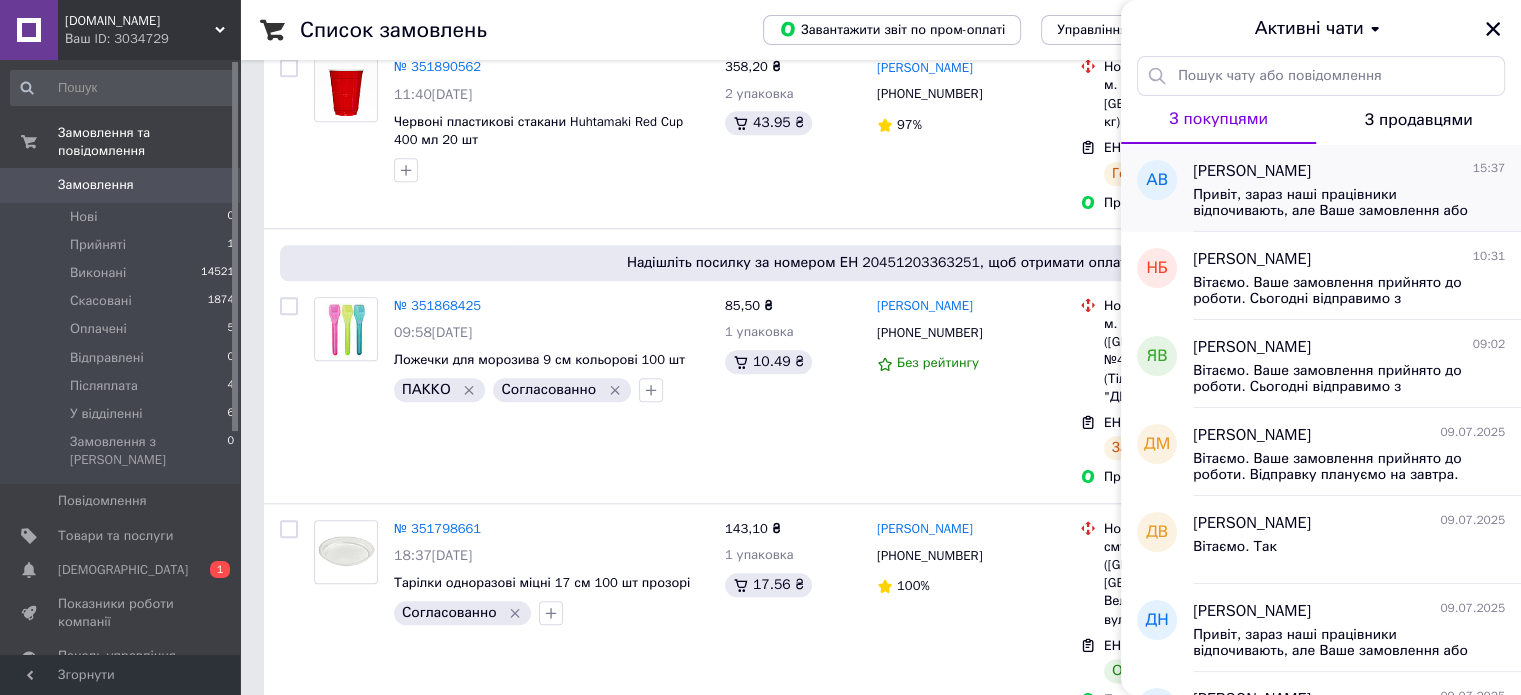 click on "Привіт, зараз наші працівники відпочивають, але Ваше замовлення або повідомлення однаково буде взято до роботи. Ми передзвонимо Вам найближчим робочим часом! Дякуємо за розуміння)" at bounding box center (1349, 201) 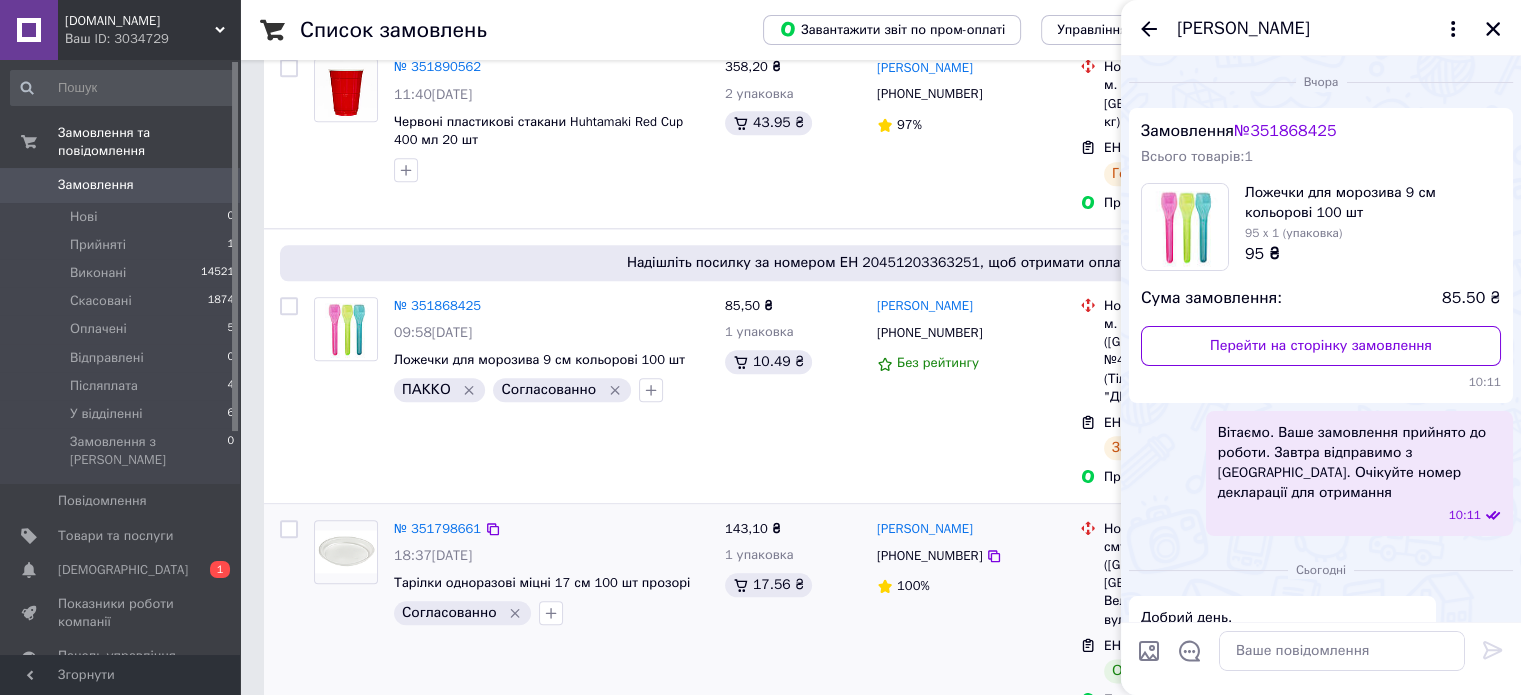 scroll, scrollTop: 260, scrollLeft: 0, axis: vertical 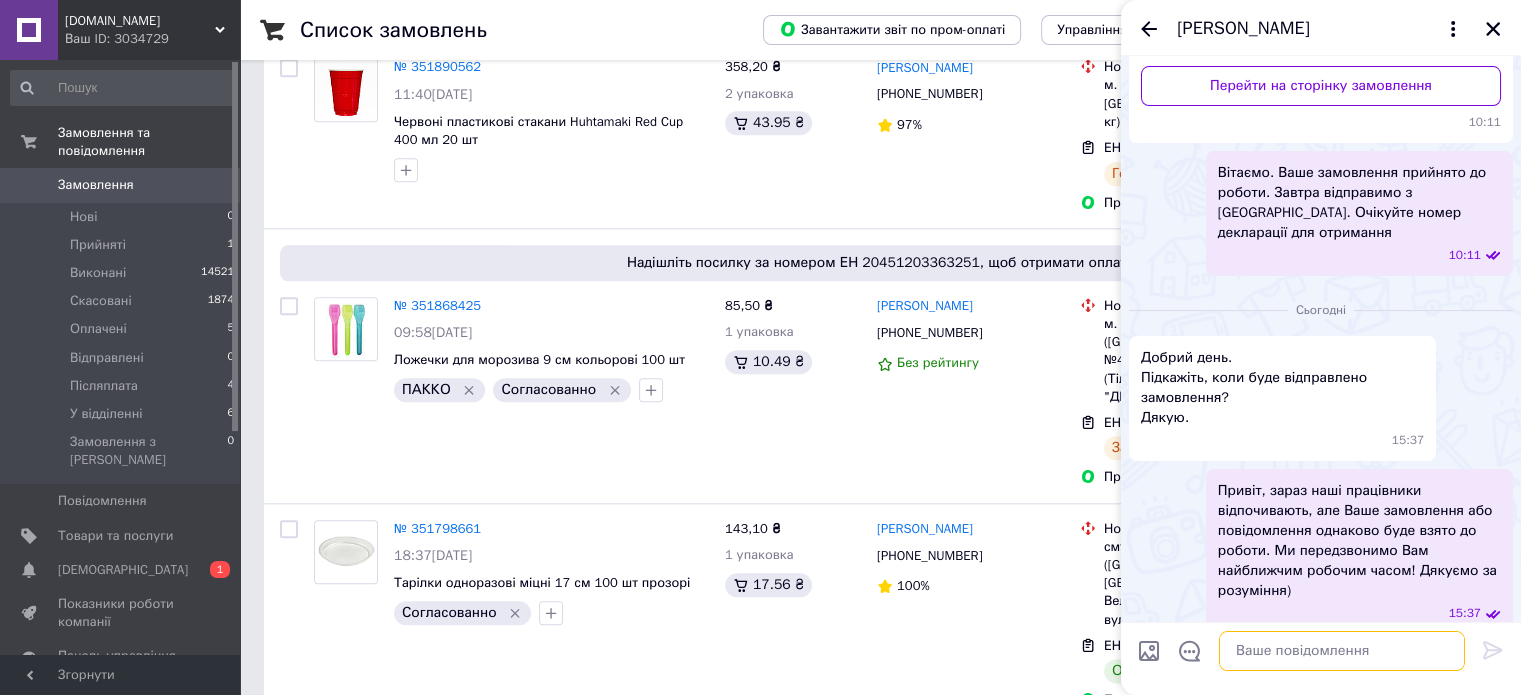 click at bounding box center [1342, 651] 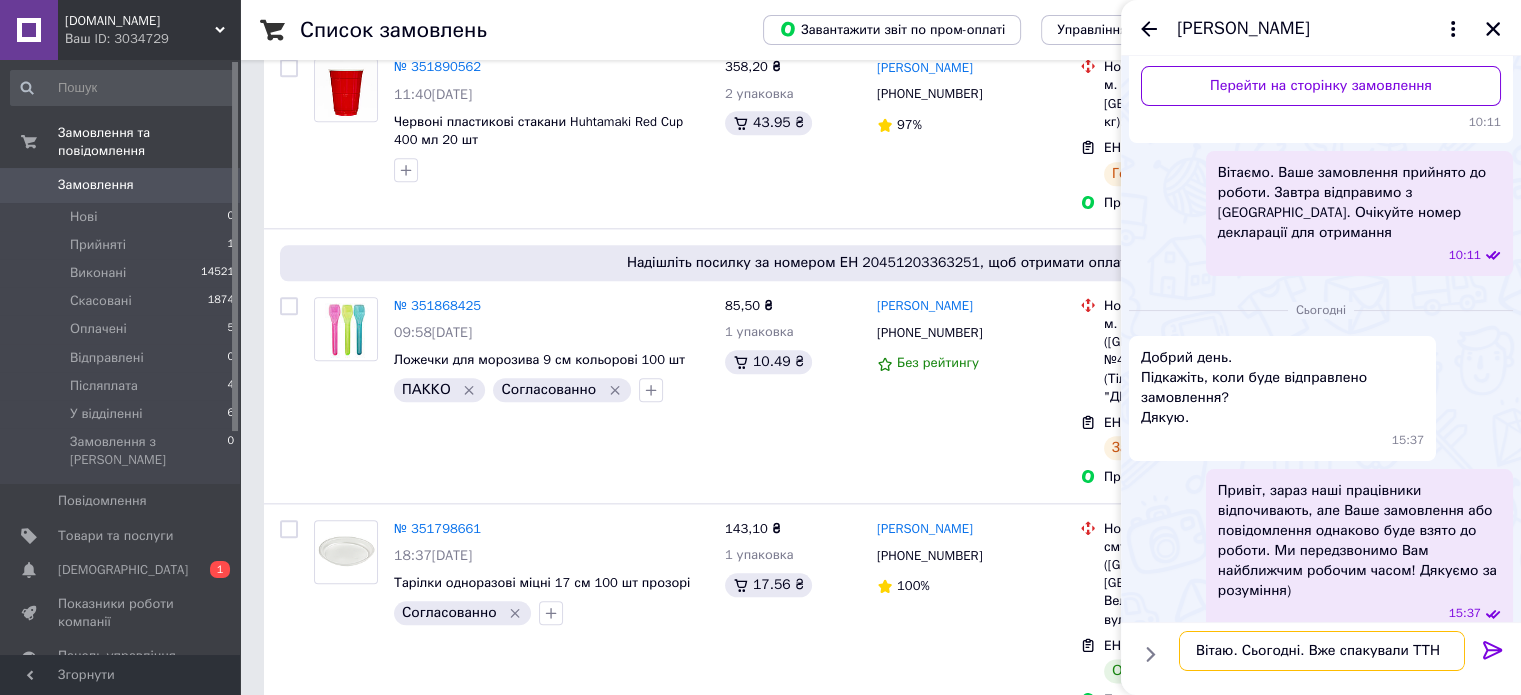 paste on "20451203363251" 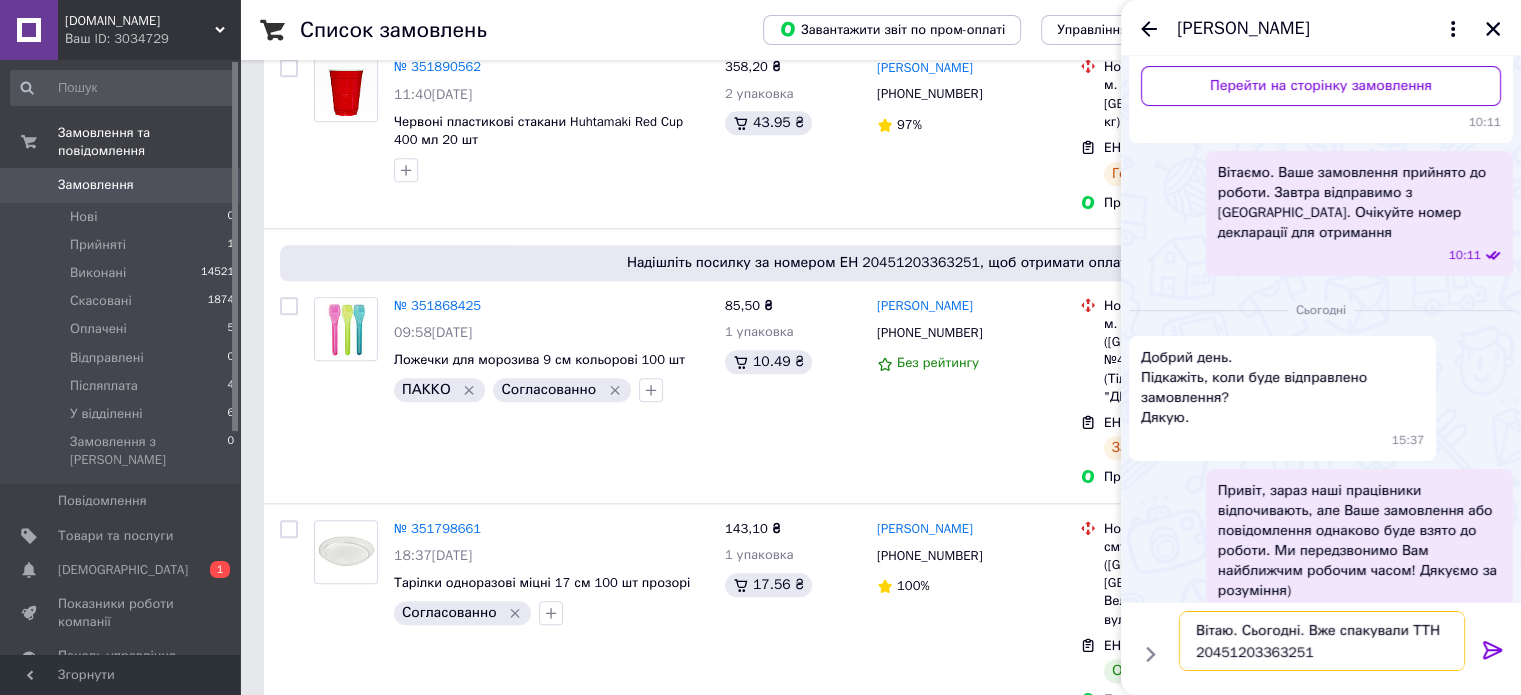 type 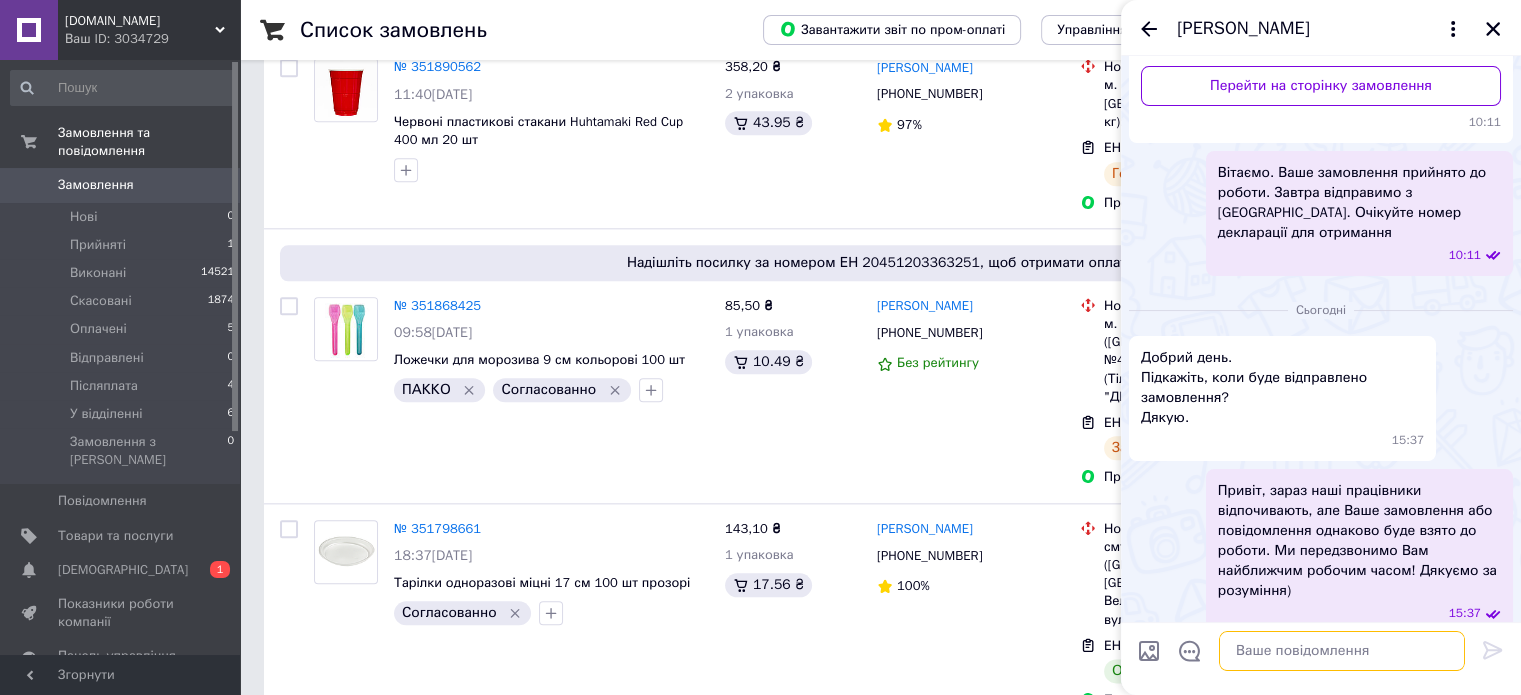 scroll, scrollTop: 353, scrollLeft: 0, axis: vertical 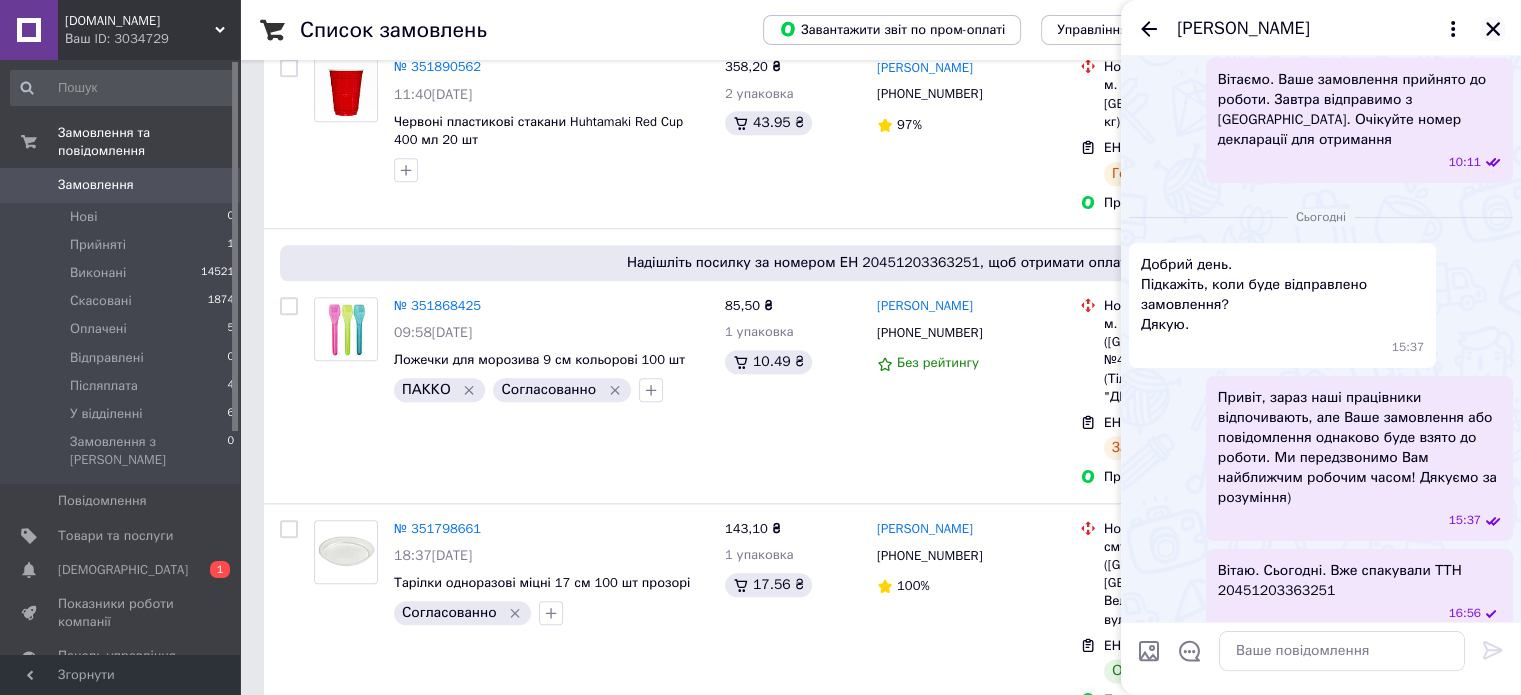 click 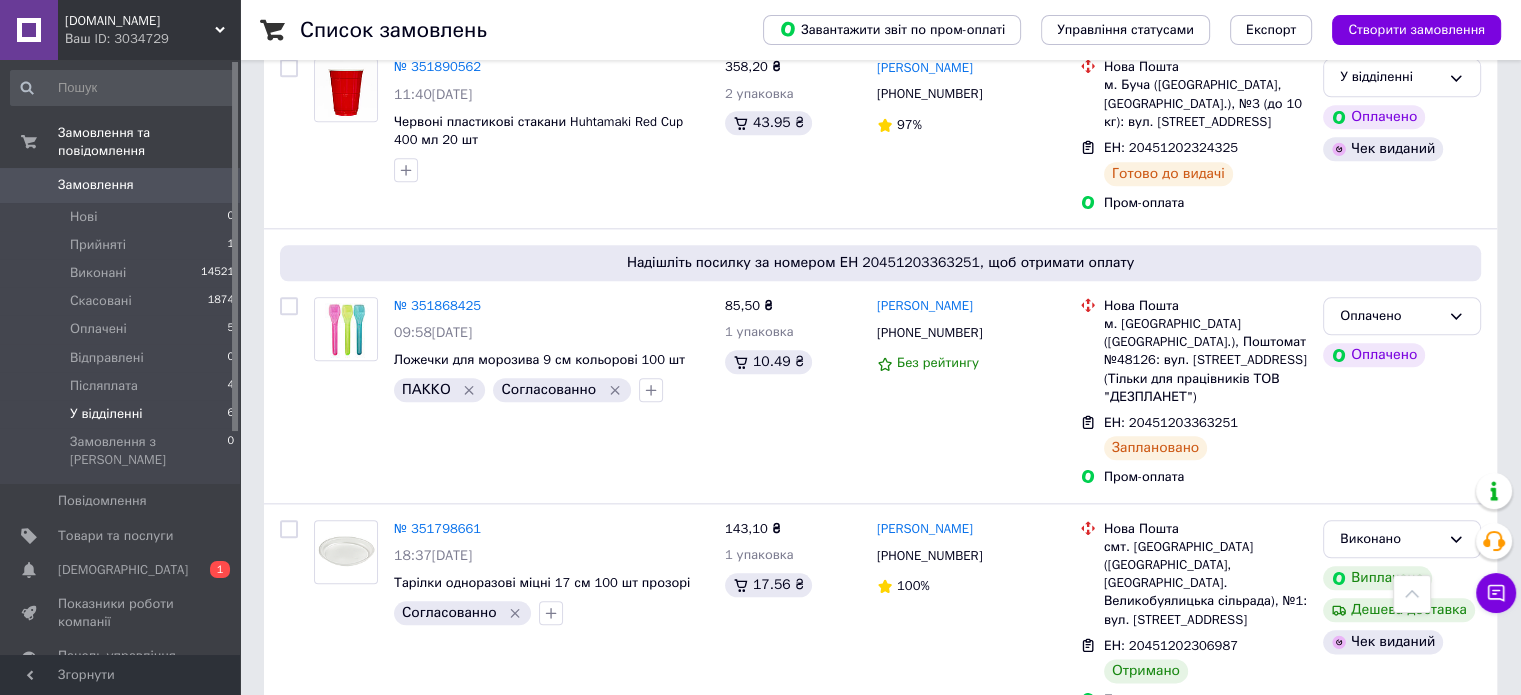 click on "У відділенні" at bounding box center (106, 414) 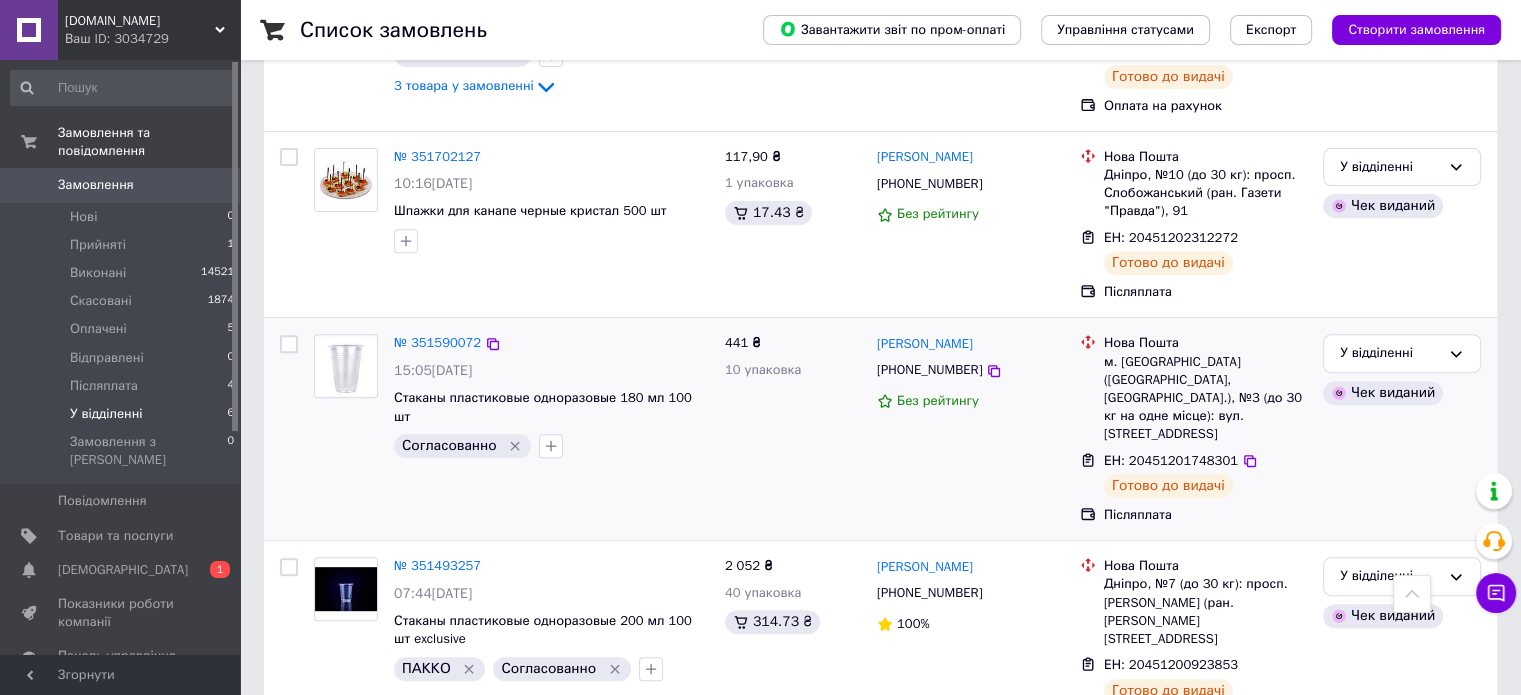 scroll, scrollTop: 750, scrollLeft: 0, axis: vertical 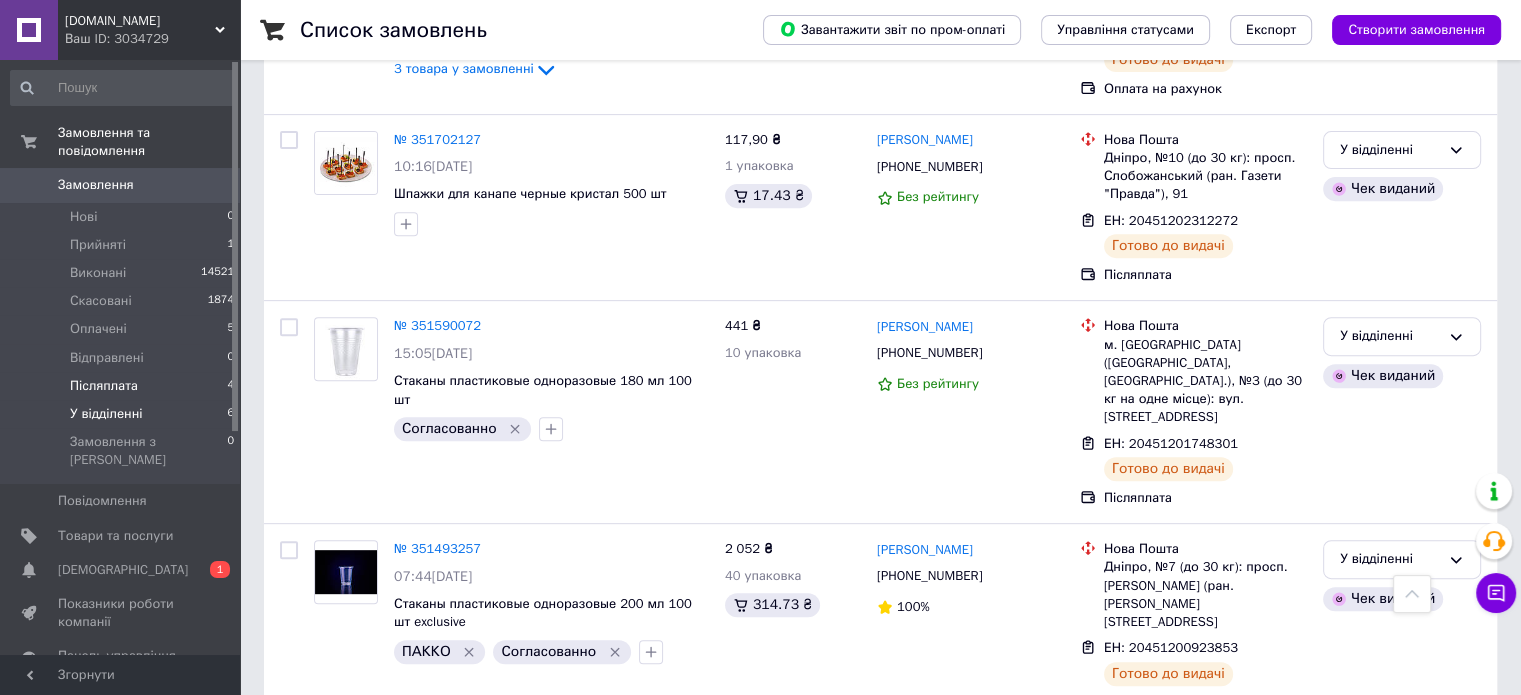 click on "Післяплата" at bounding box center (104, 386) 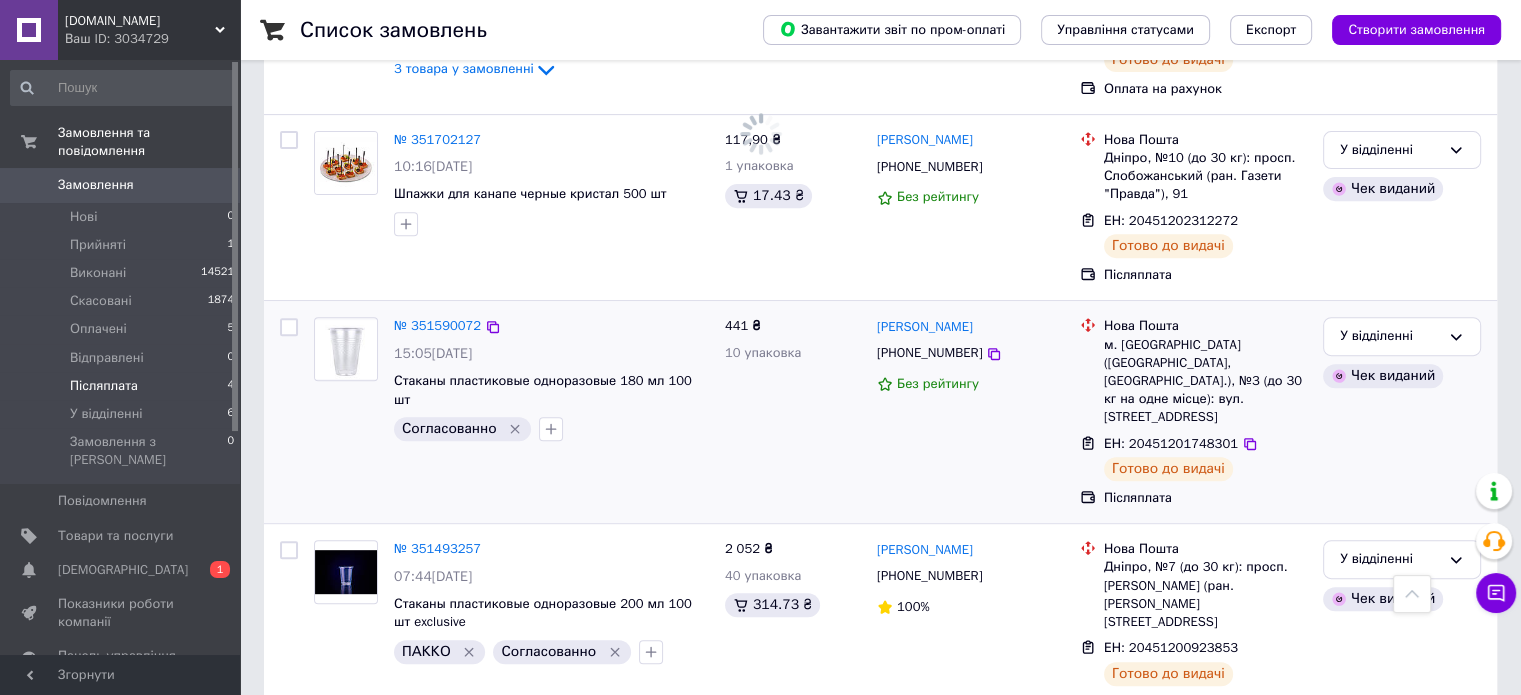 scroll, scrollTop: 0, scrollLeft: 0, axis: both 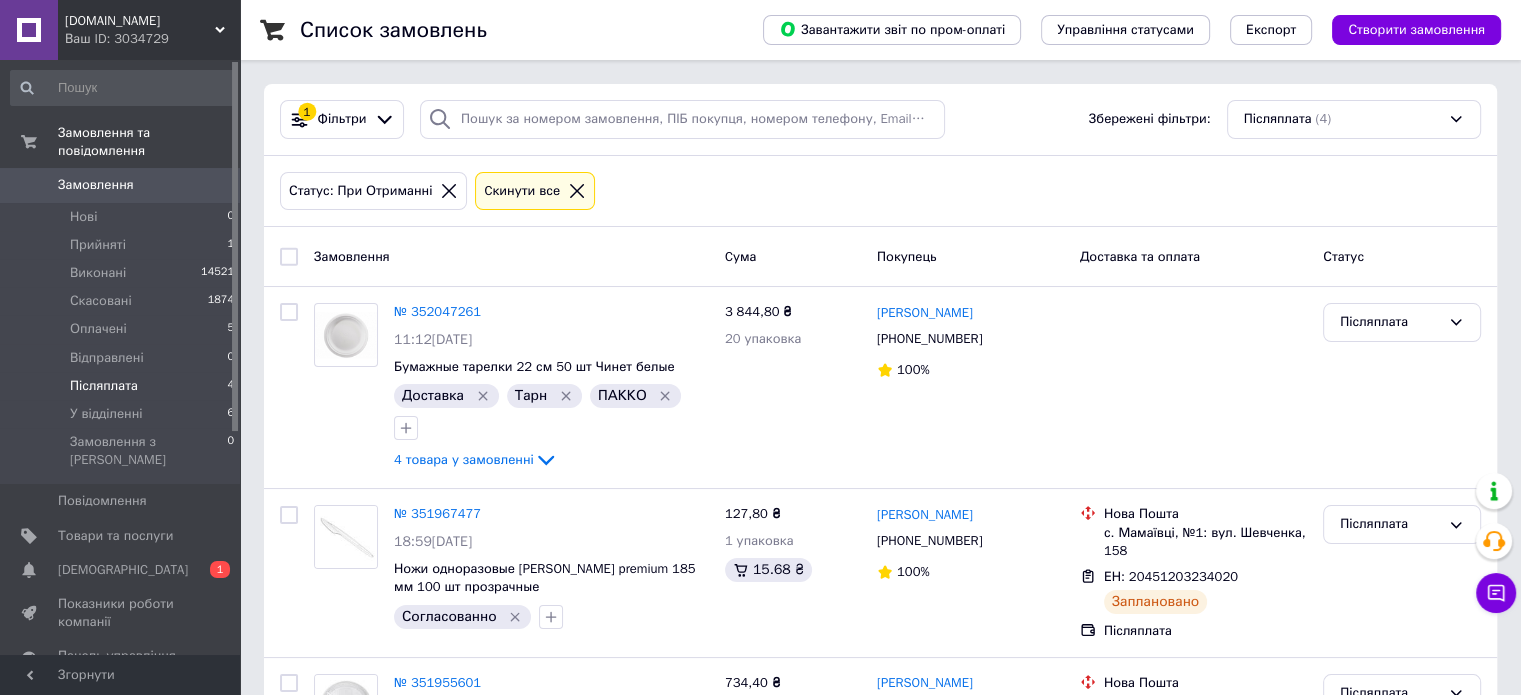 click at bounding box center [289, 256] 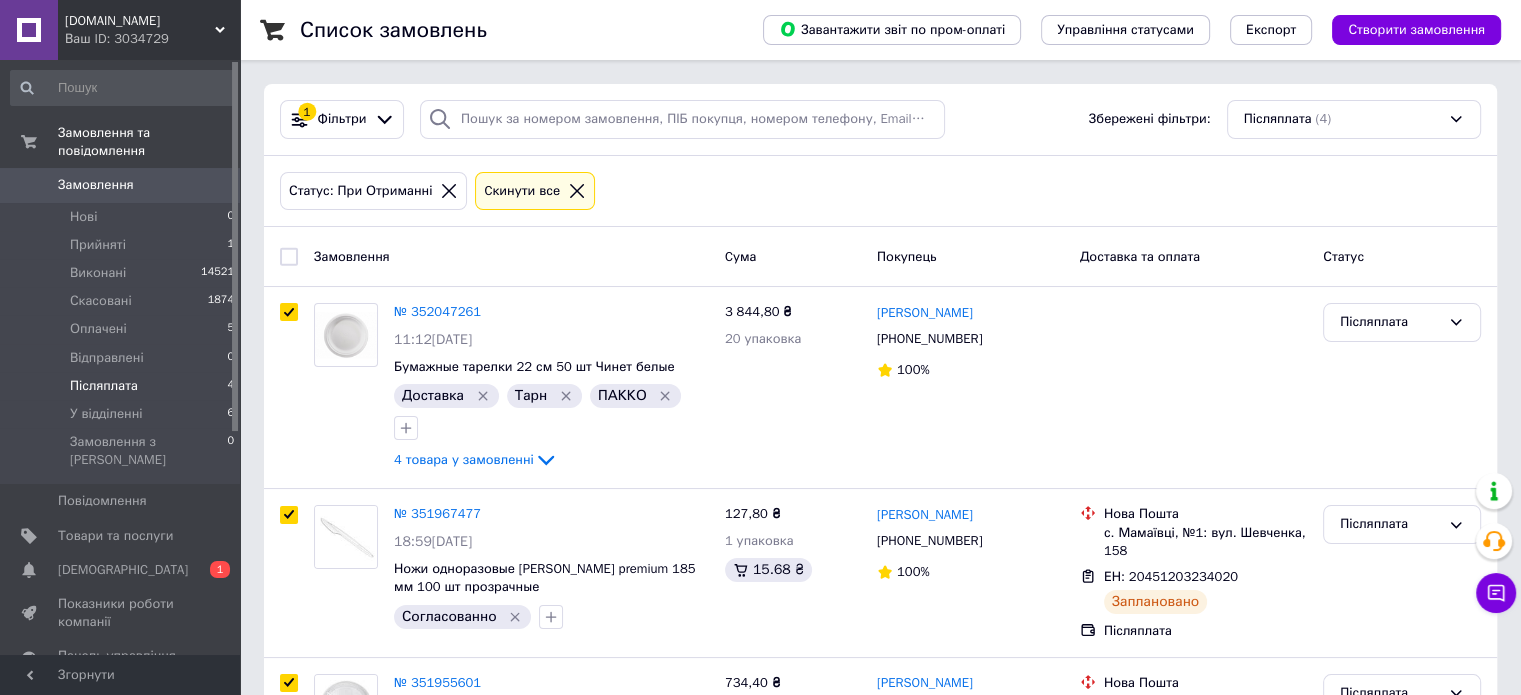 checkbox on "true" 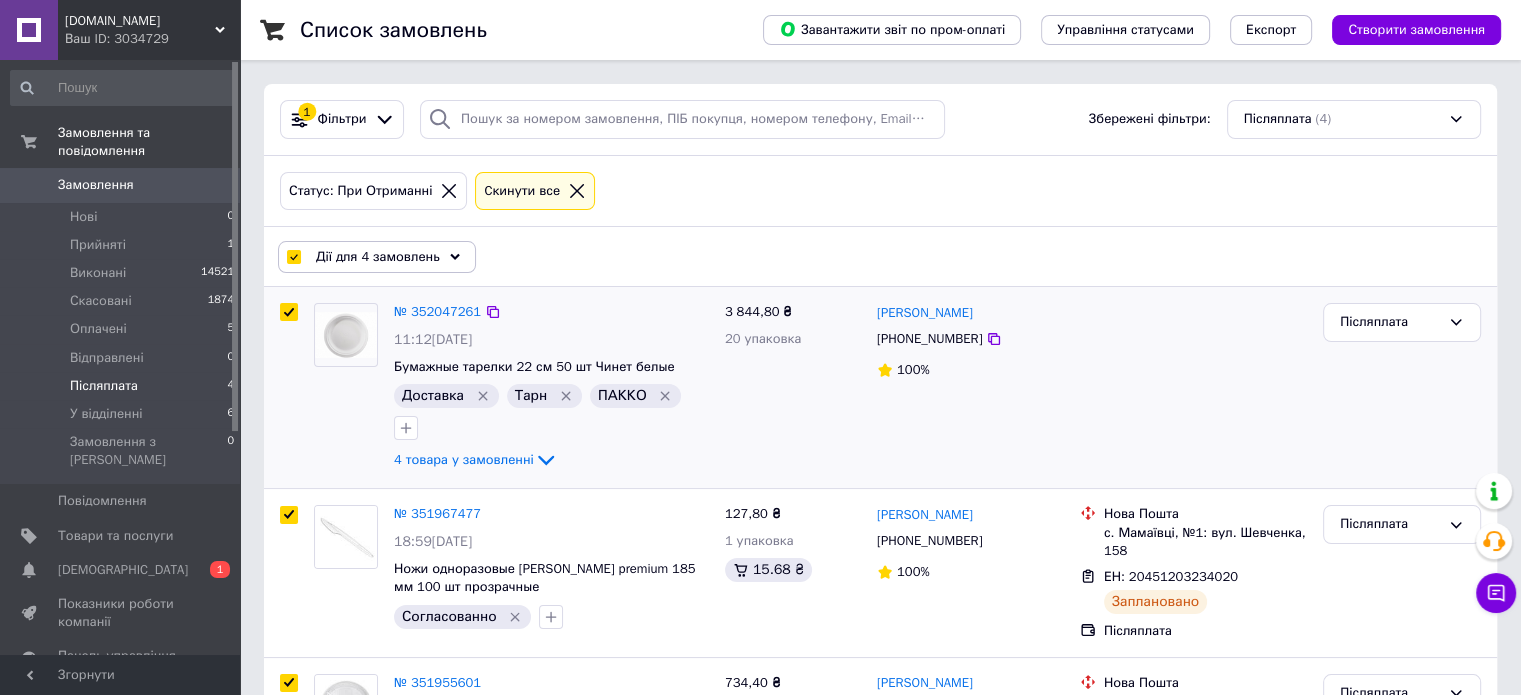 click at bounding box center [289, 312] 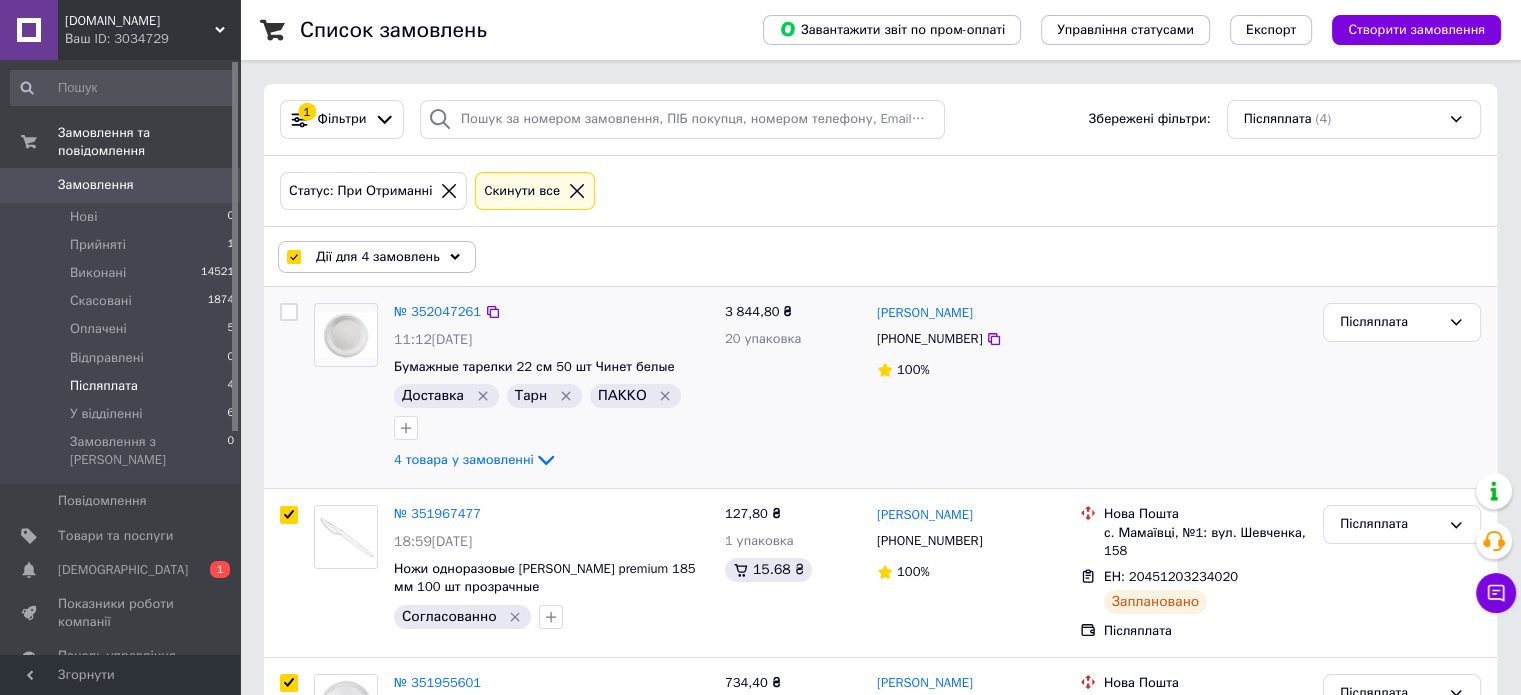 checkbox on "false" 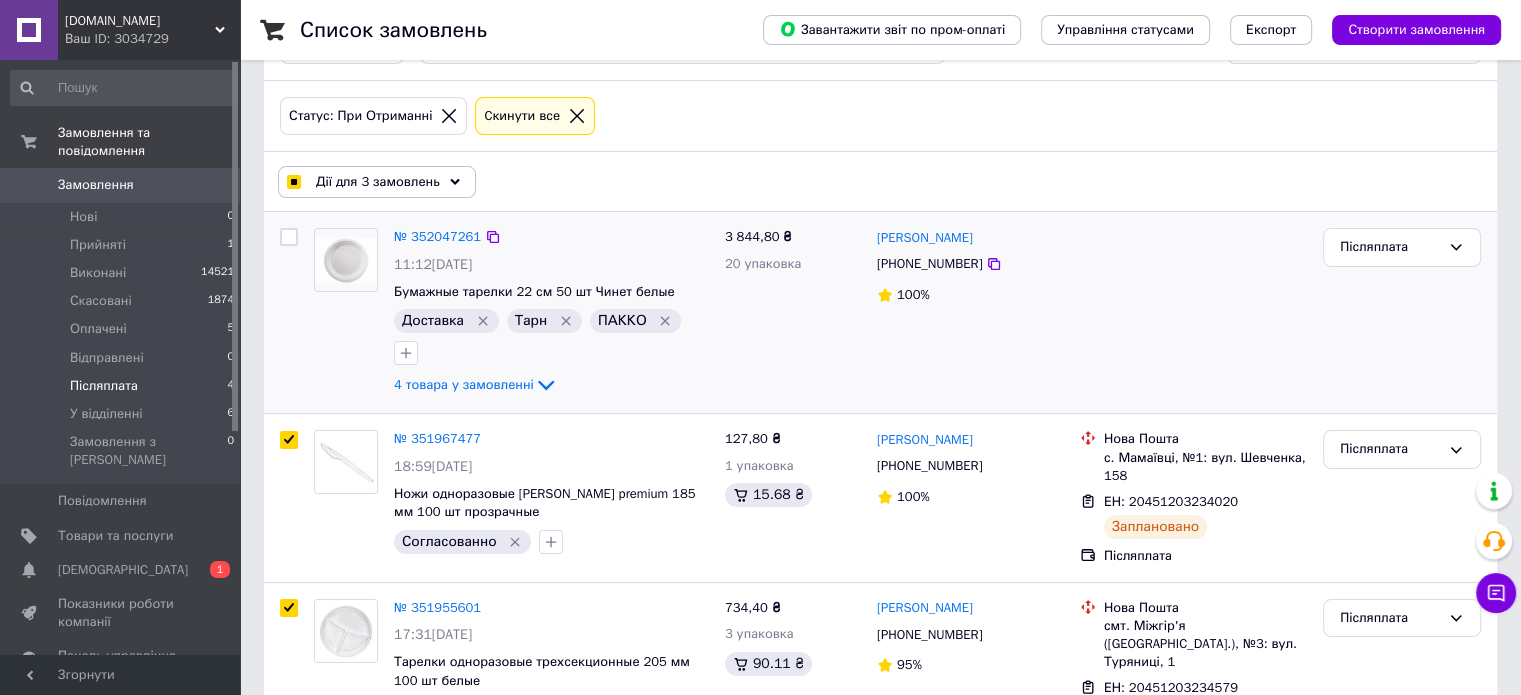 scroll, scrollTop: 0, scrollLeft: 0, axis: both 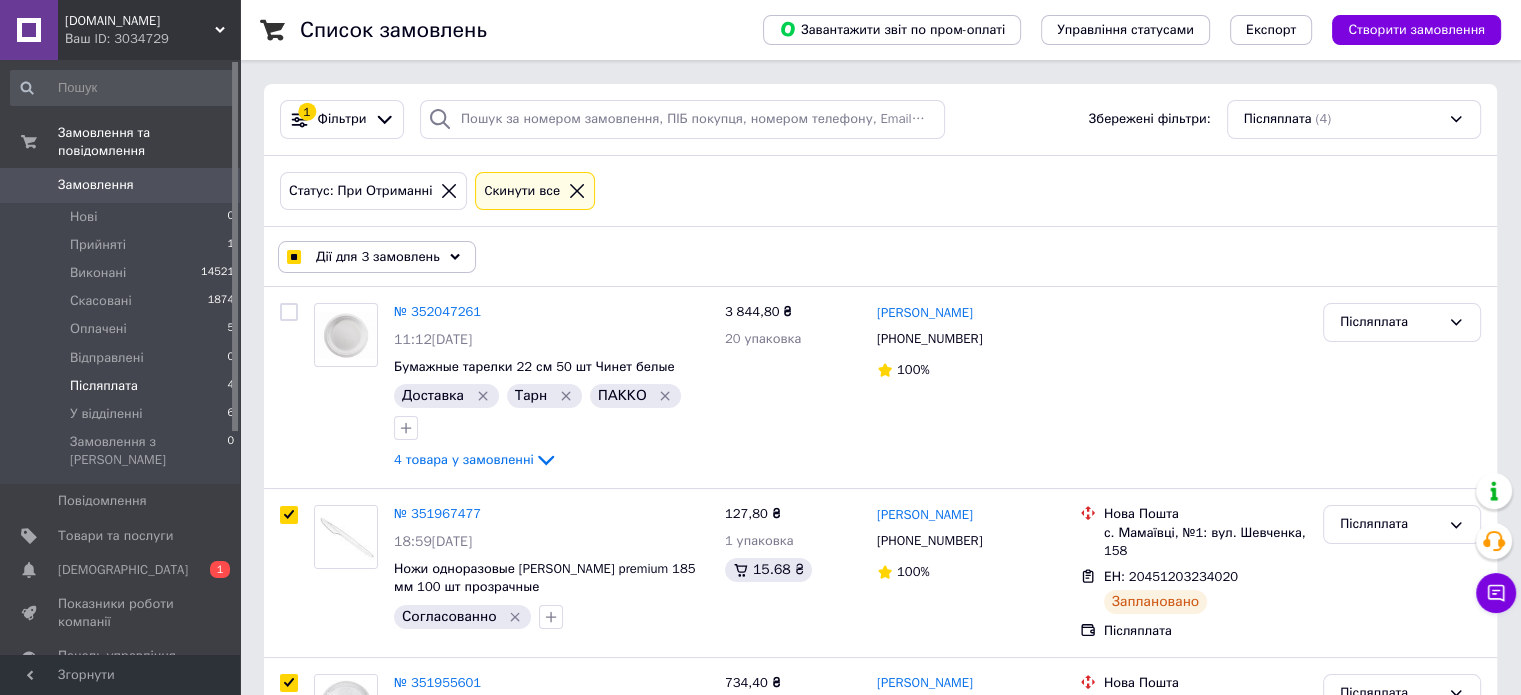 click on "Дії для 3 замовлень" at bounding box center (378, 257) 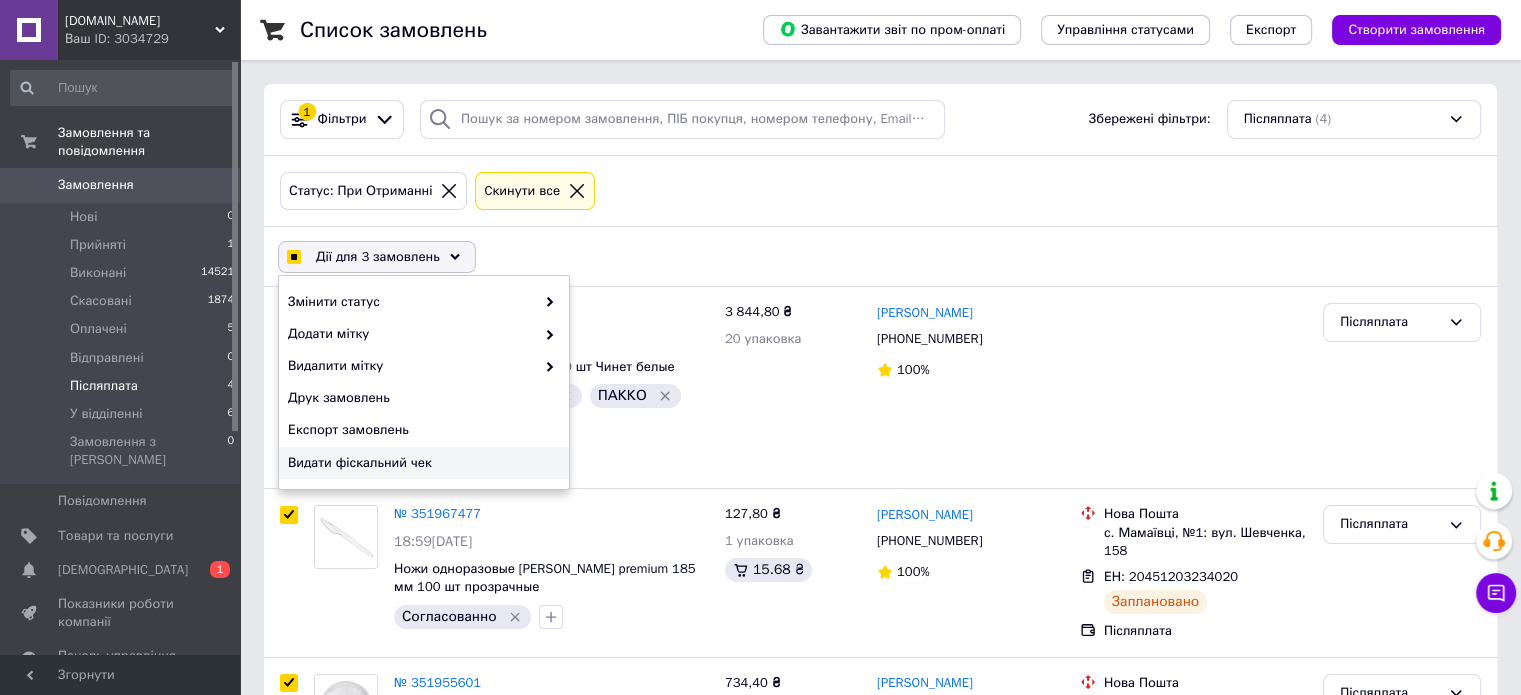 click on "Видати фіскальний чек" at bounding box center (421, 463) 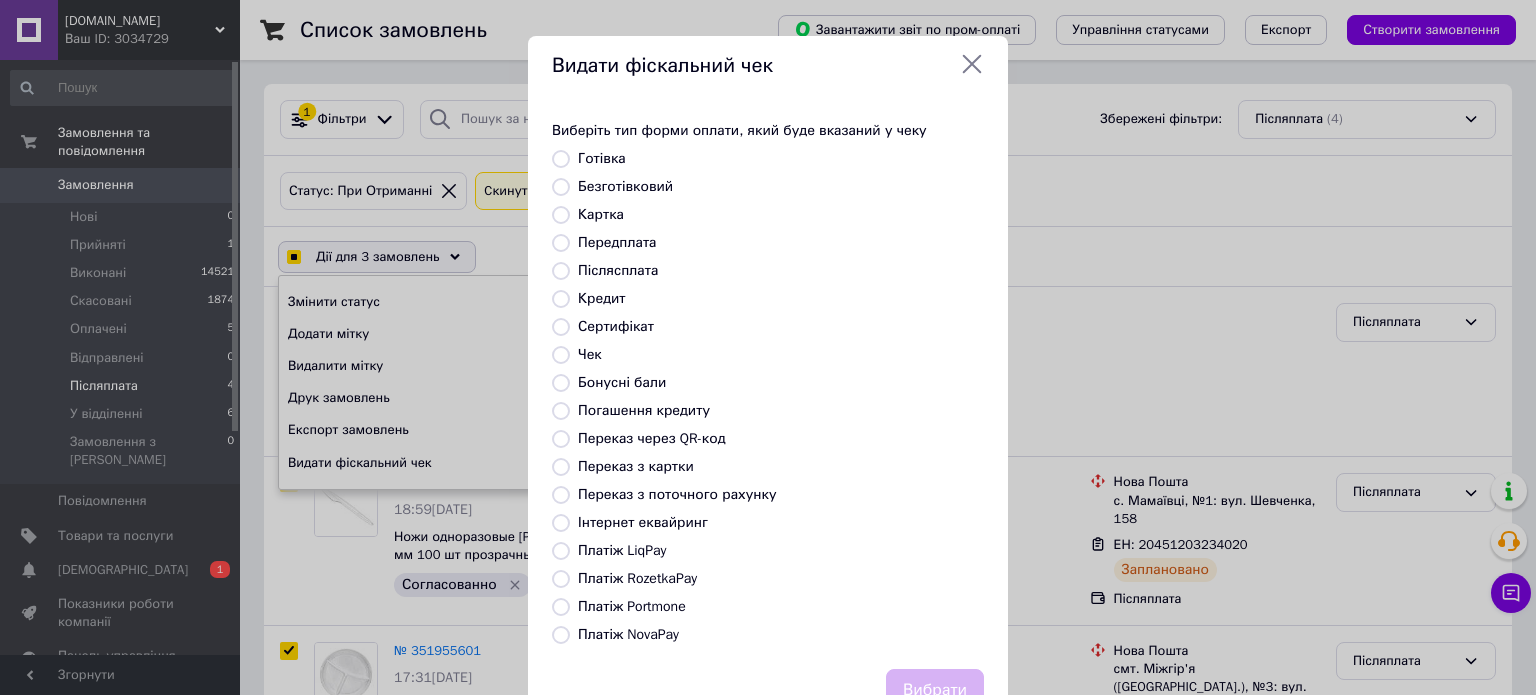 click on "Платіж NovaPay" at bounding box center (628, 634) 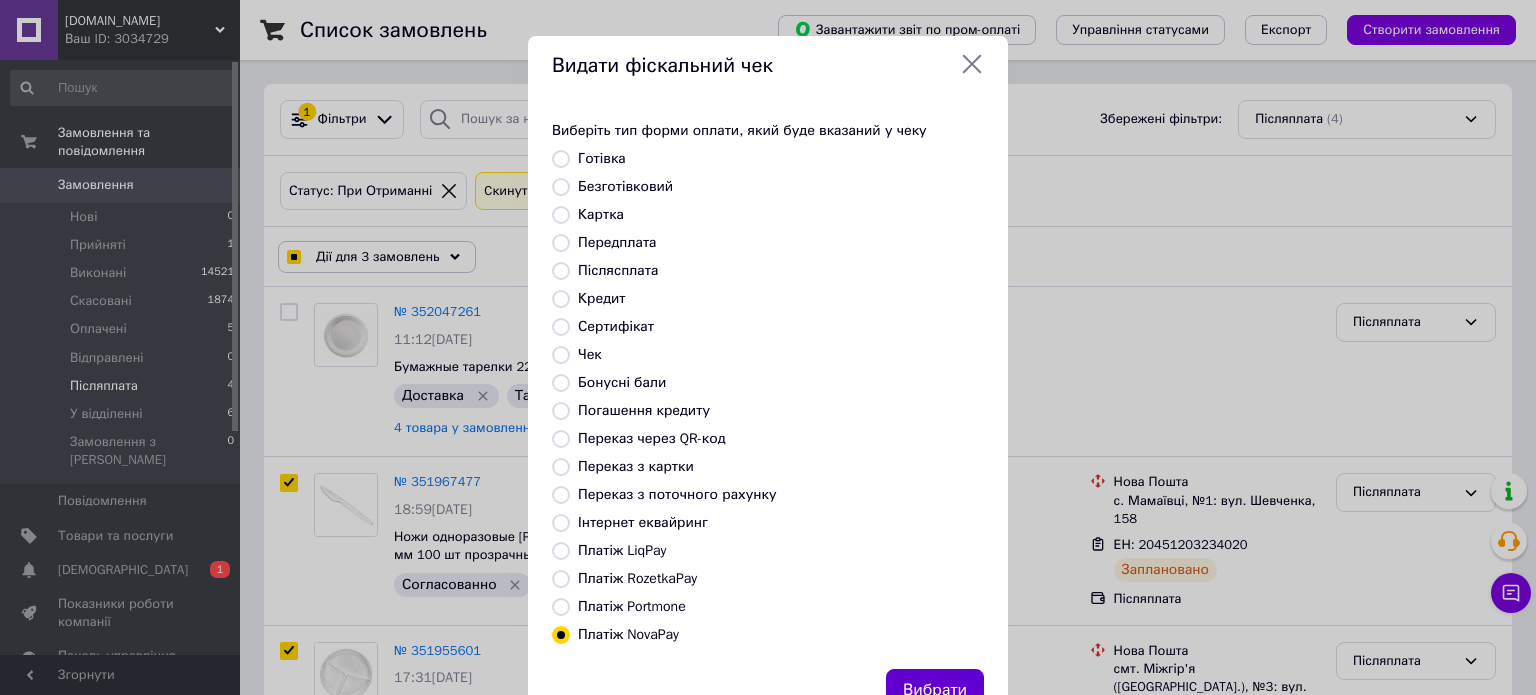 click on "Вибрати" at bounding box center [935, 690] 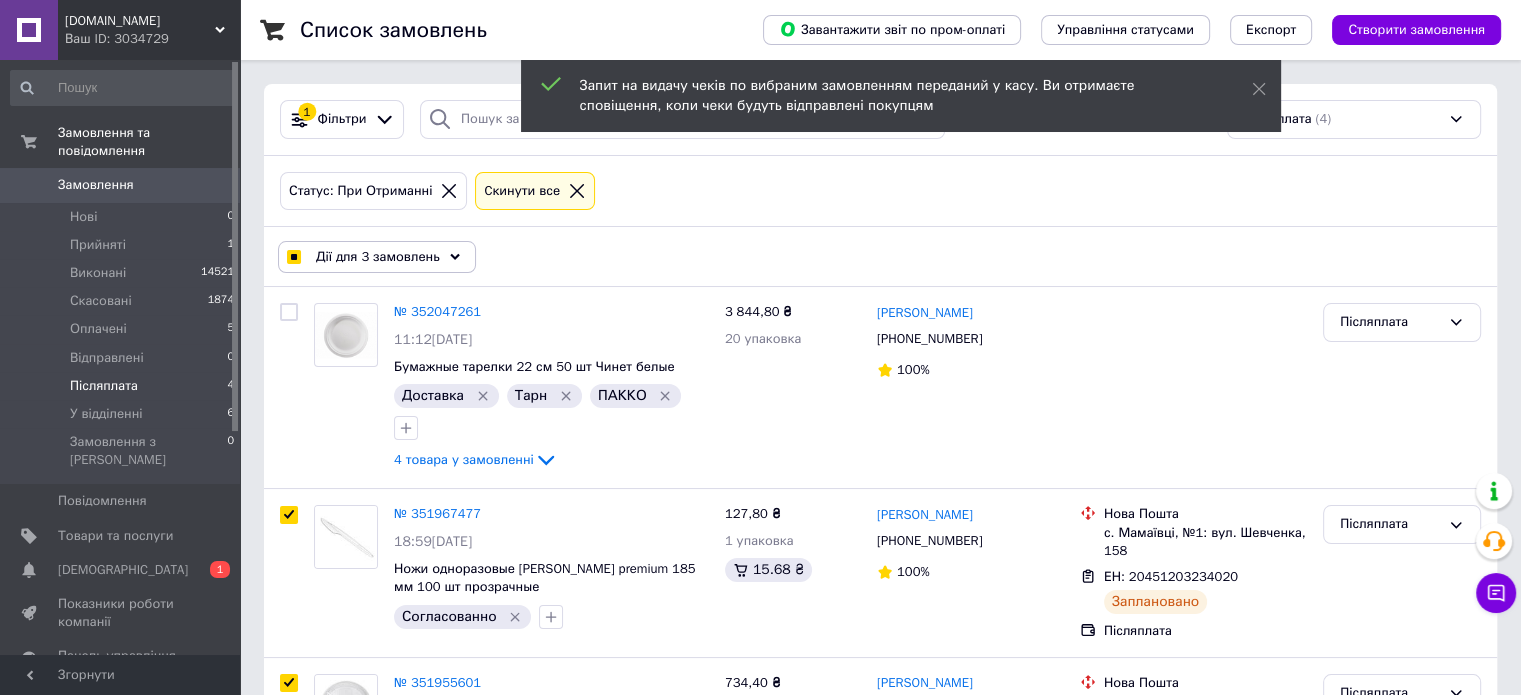click on "Дії для 3 замовлень" at bounding box center (378, 257) 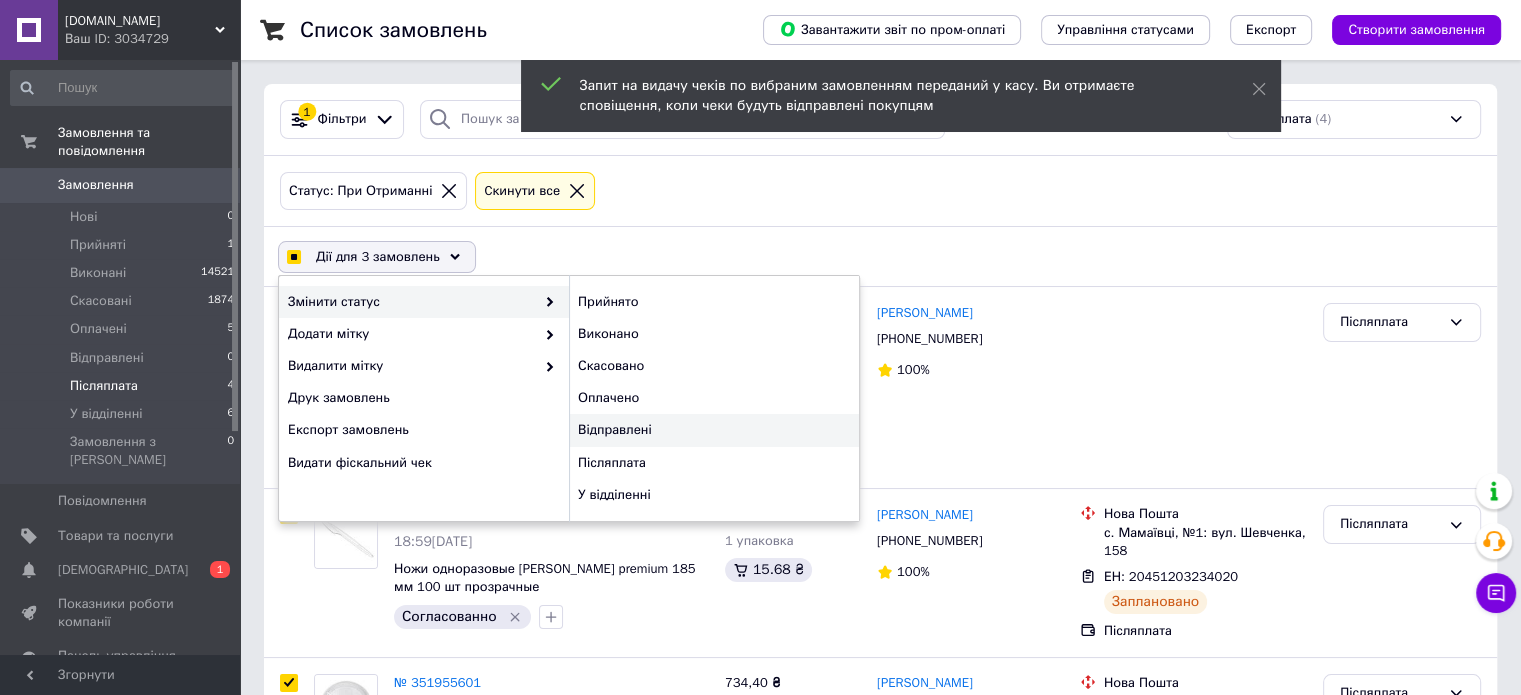 checkbox on "true" 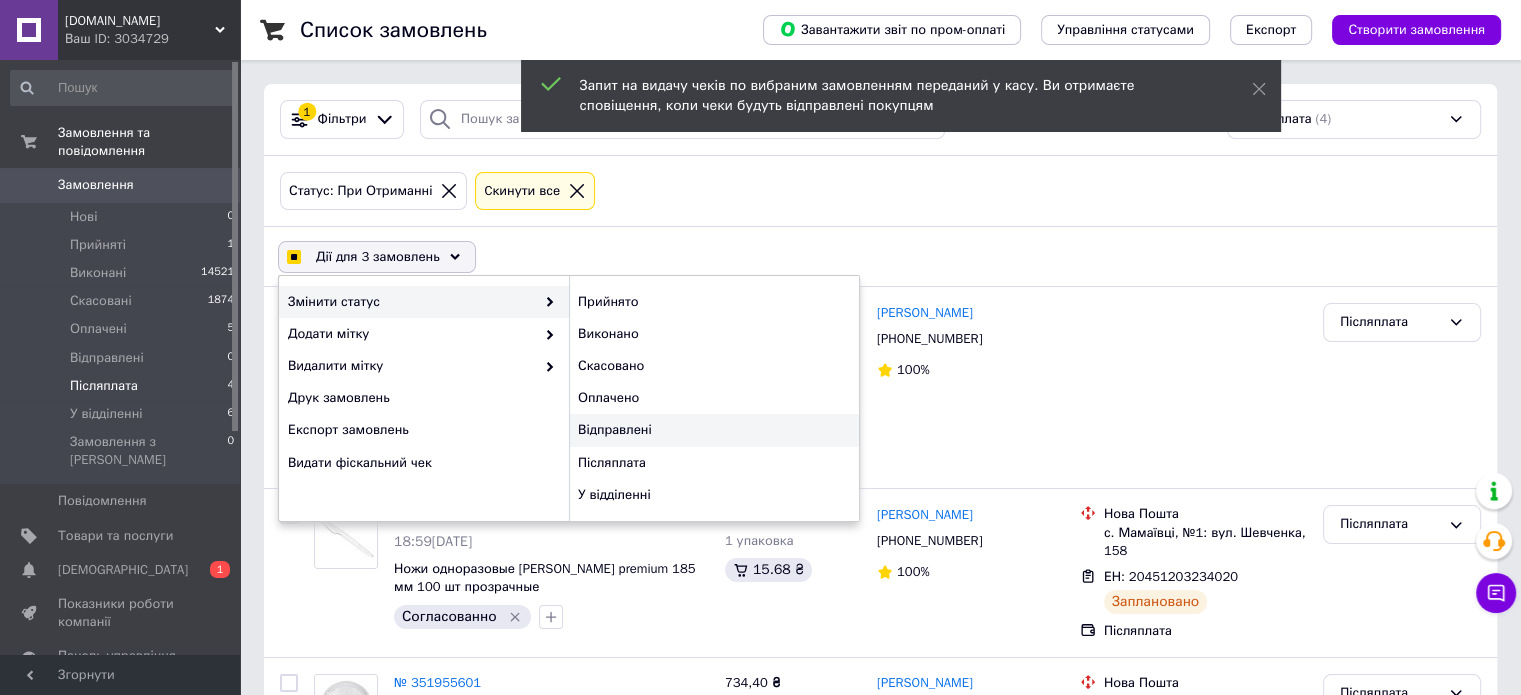 checkbox on "false" 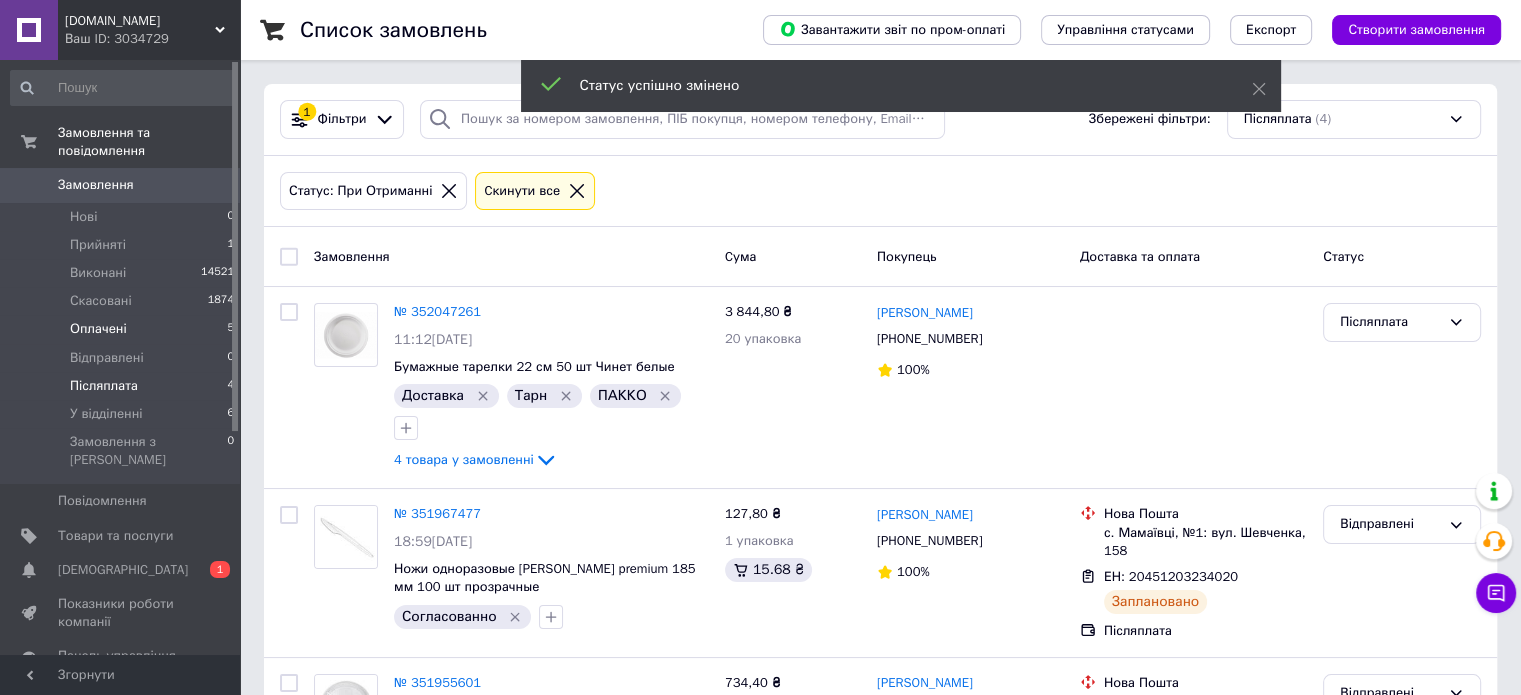 click on "Оплачені" at bounding box center [98, 329] 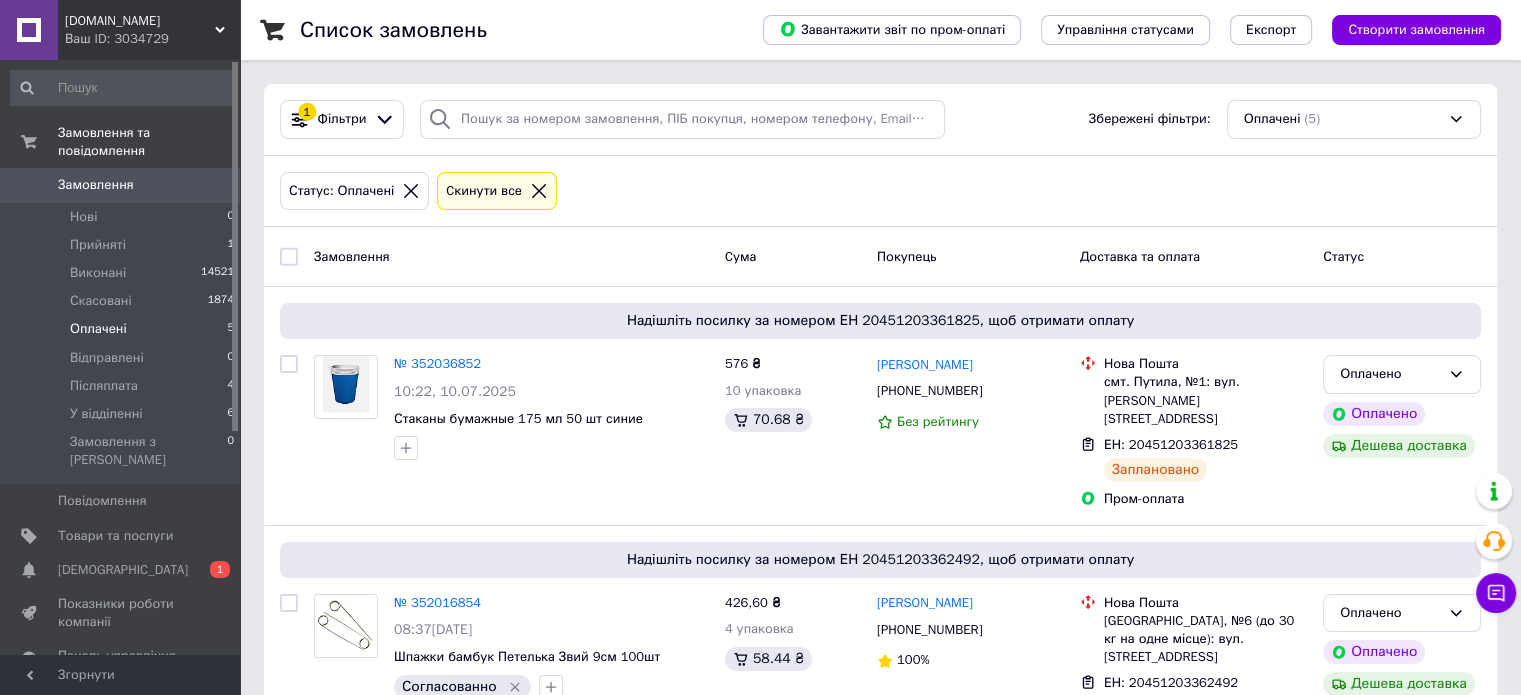 click at bounding box center (289, 257) 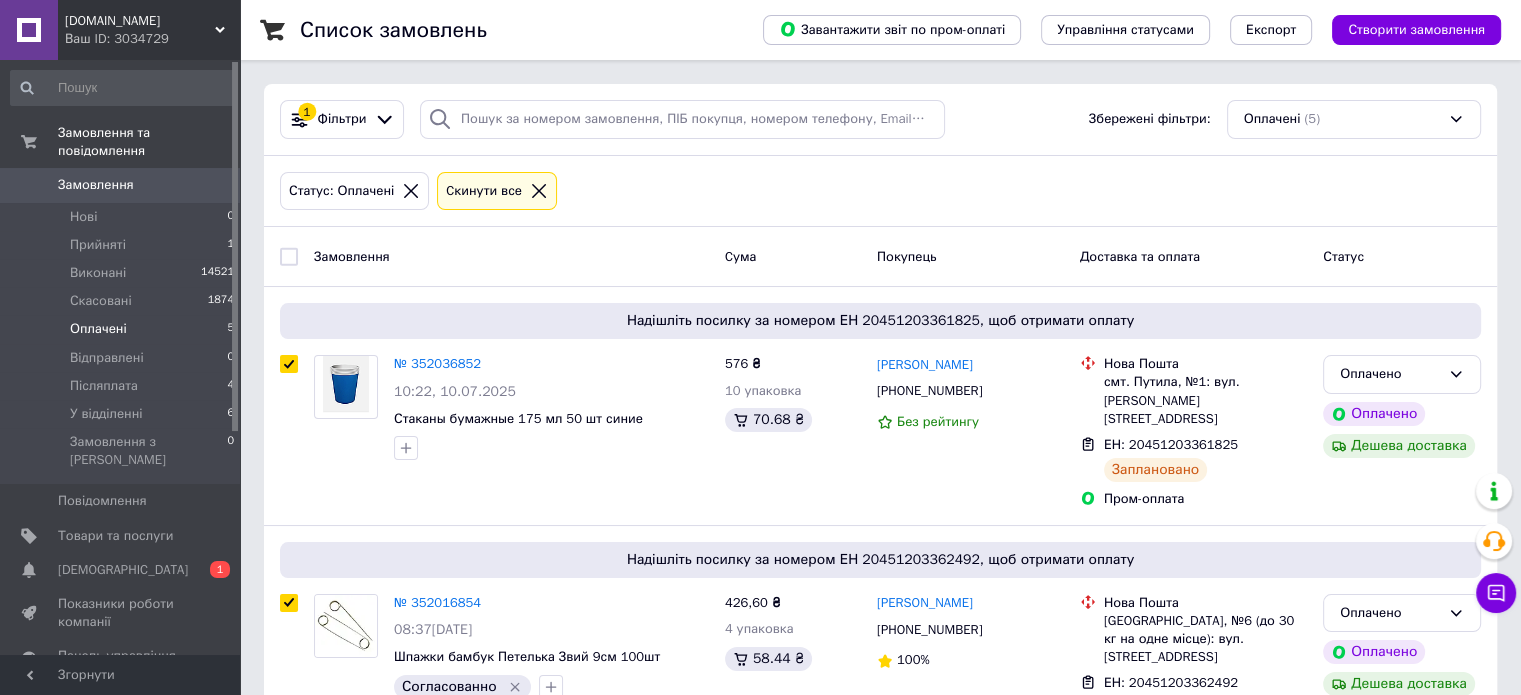 checkbox on "true" 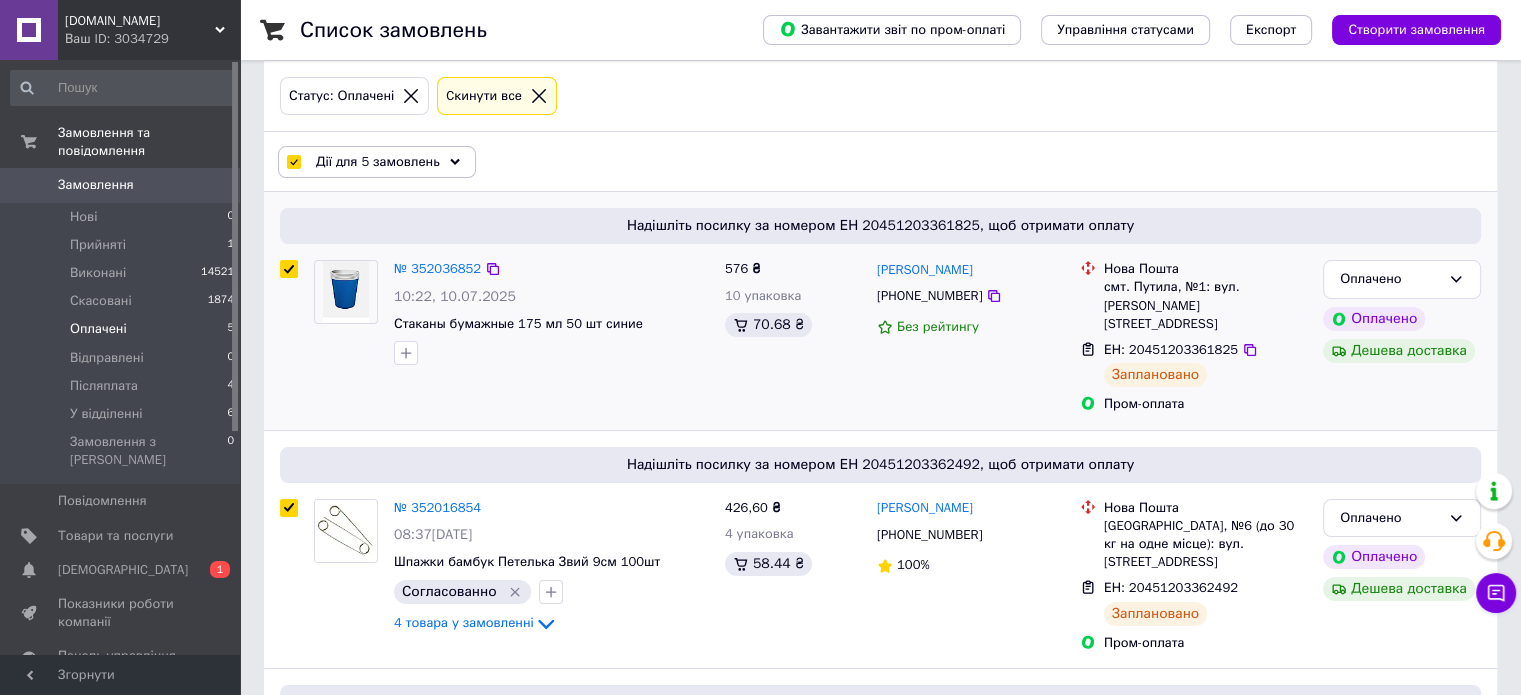 scroll, scrollTop: 72, scrollLeft: 0, axis: vertical 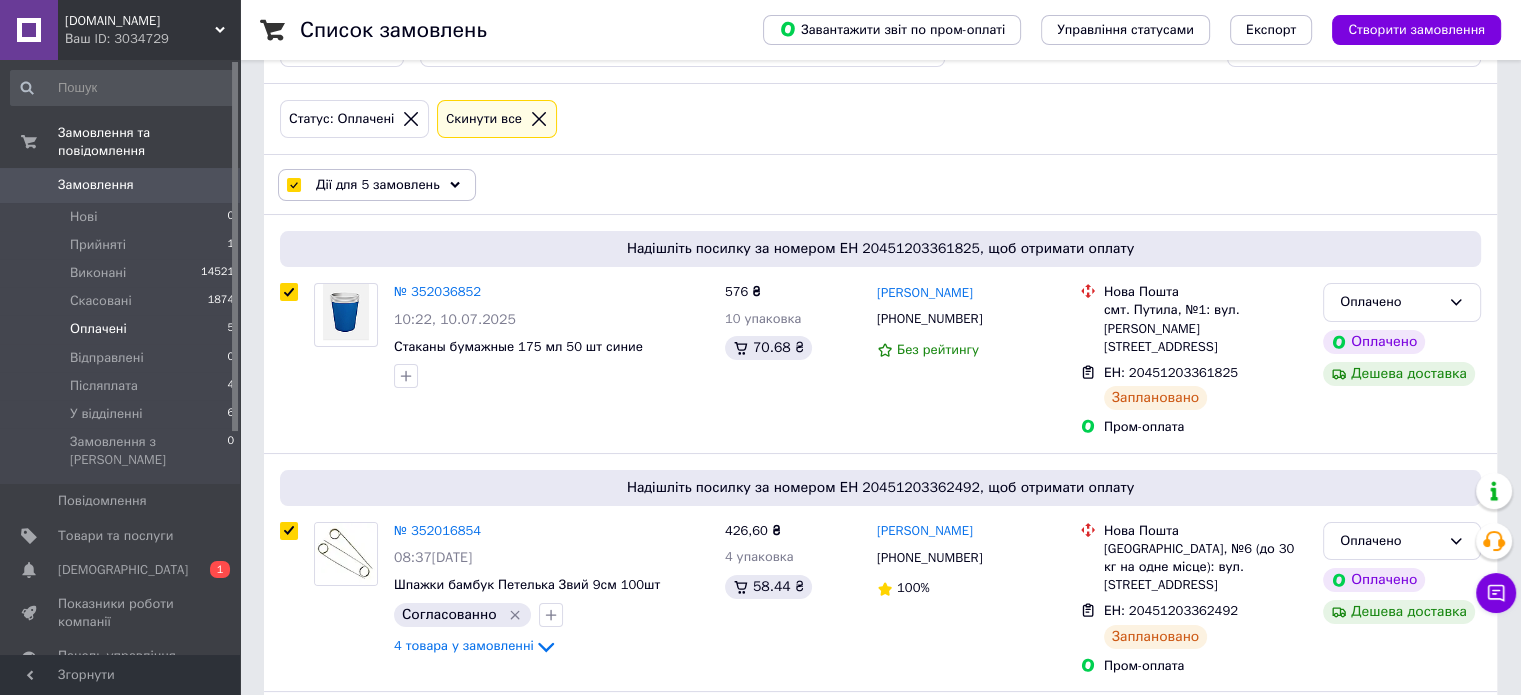 click on "Дії для 5 замовлень" at bounding box center [378, 185] 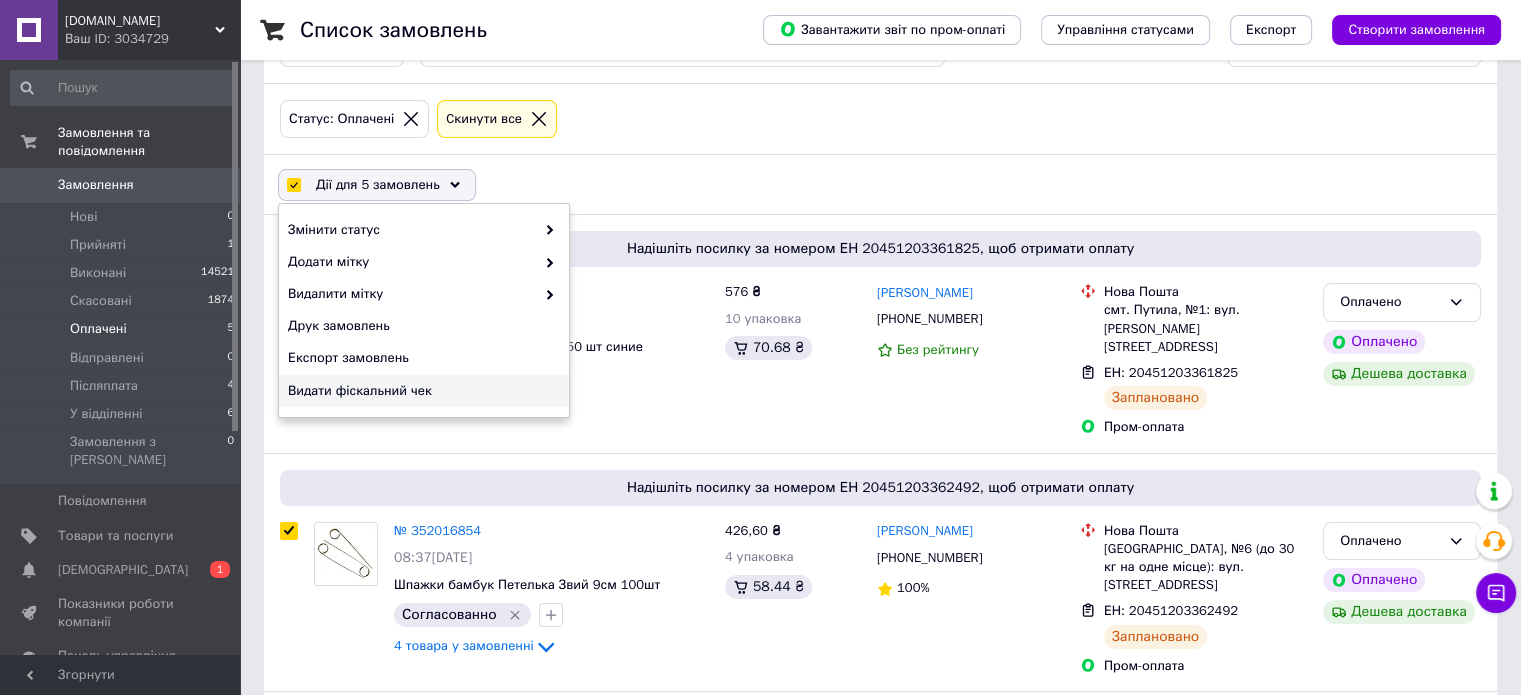click on "Видати фіскальний чек" at bounding box center (421, 391) 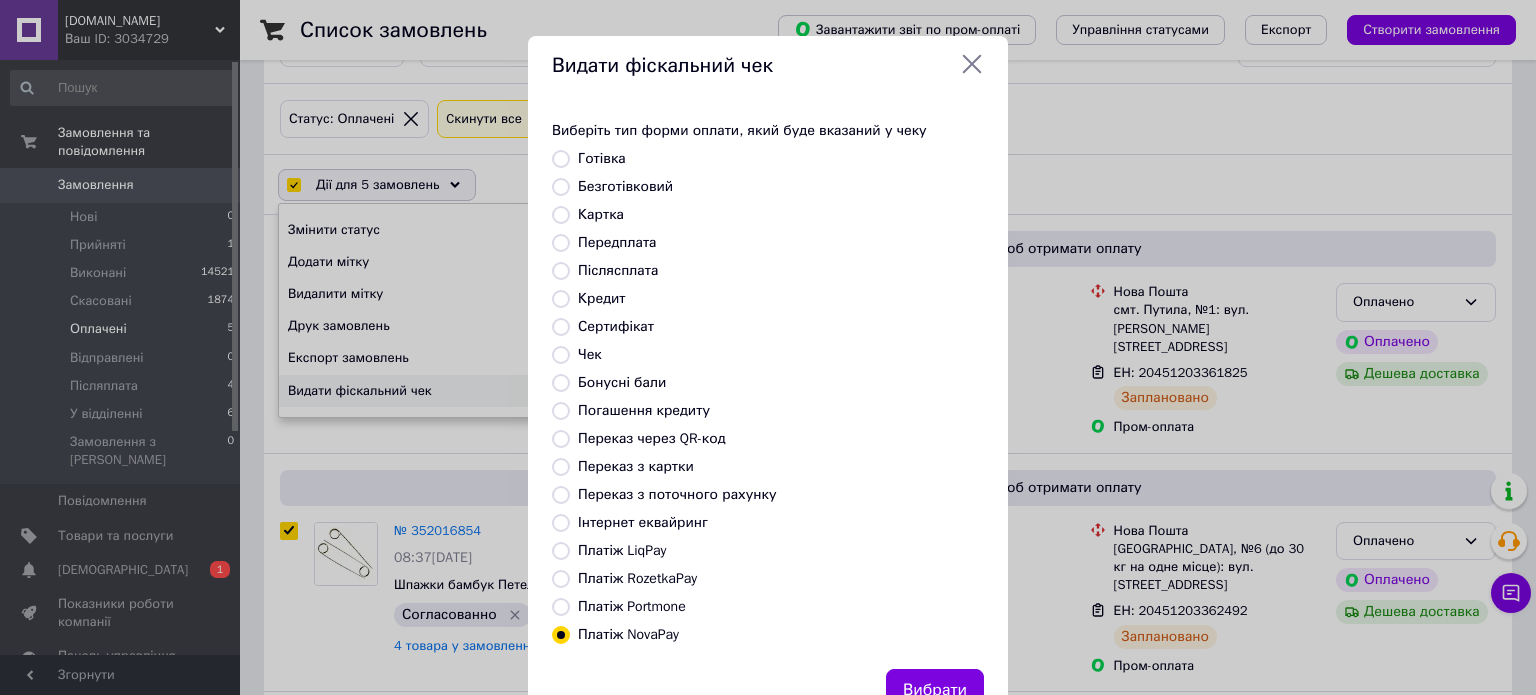click on "Платіж RozetkaPay" at bounding box center (637, 578) 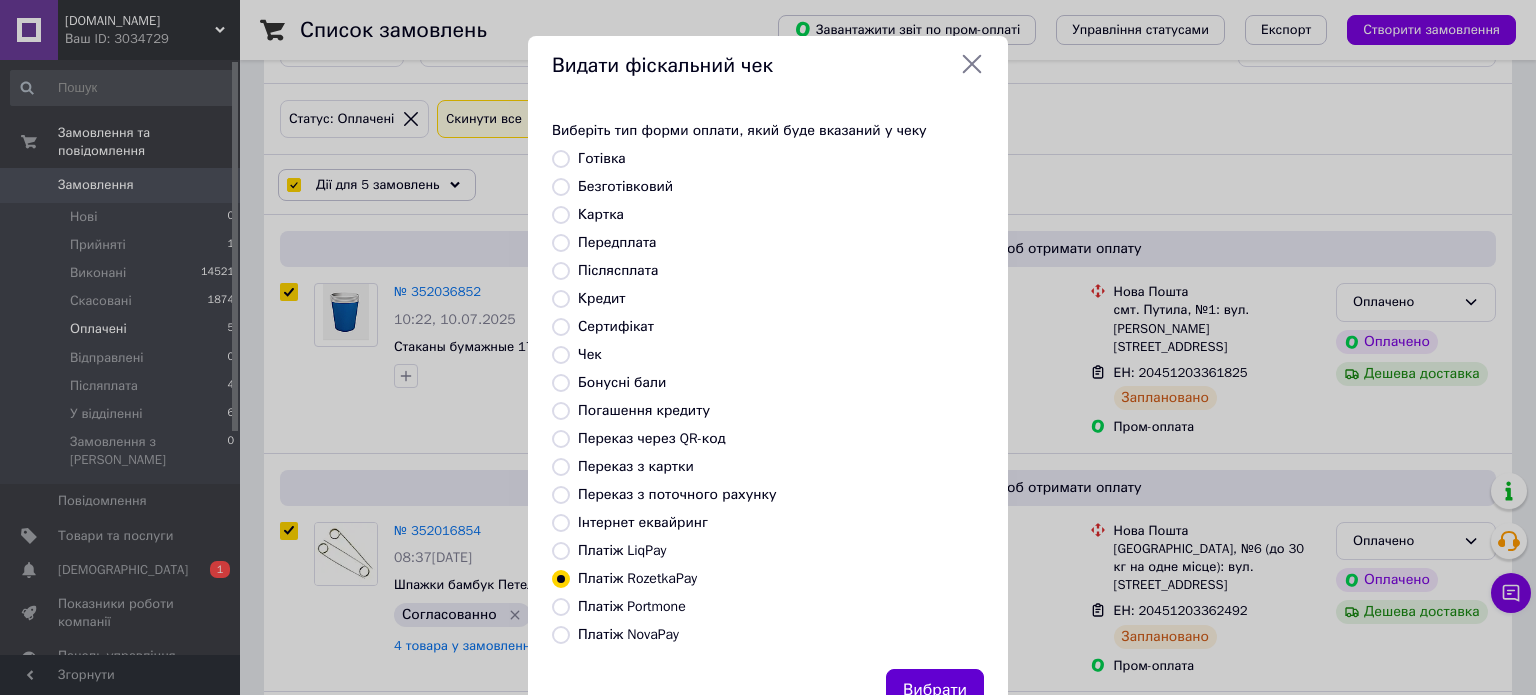 click on "Вибрати" at bounding box center [935, 690] 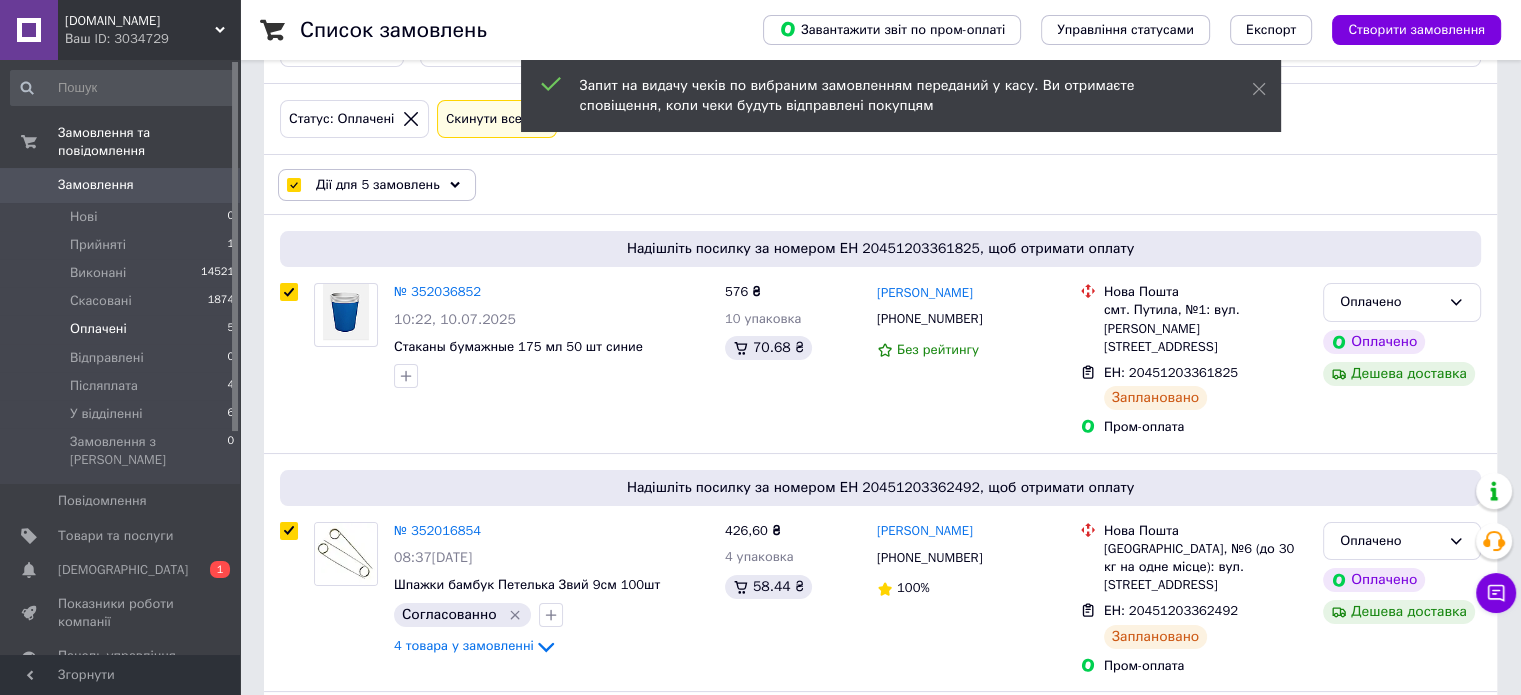 click on "Дії для 5 замовлень" at bounding box center [378, 185] 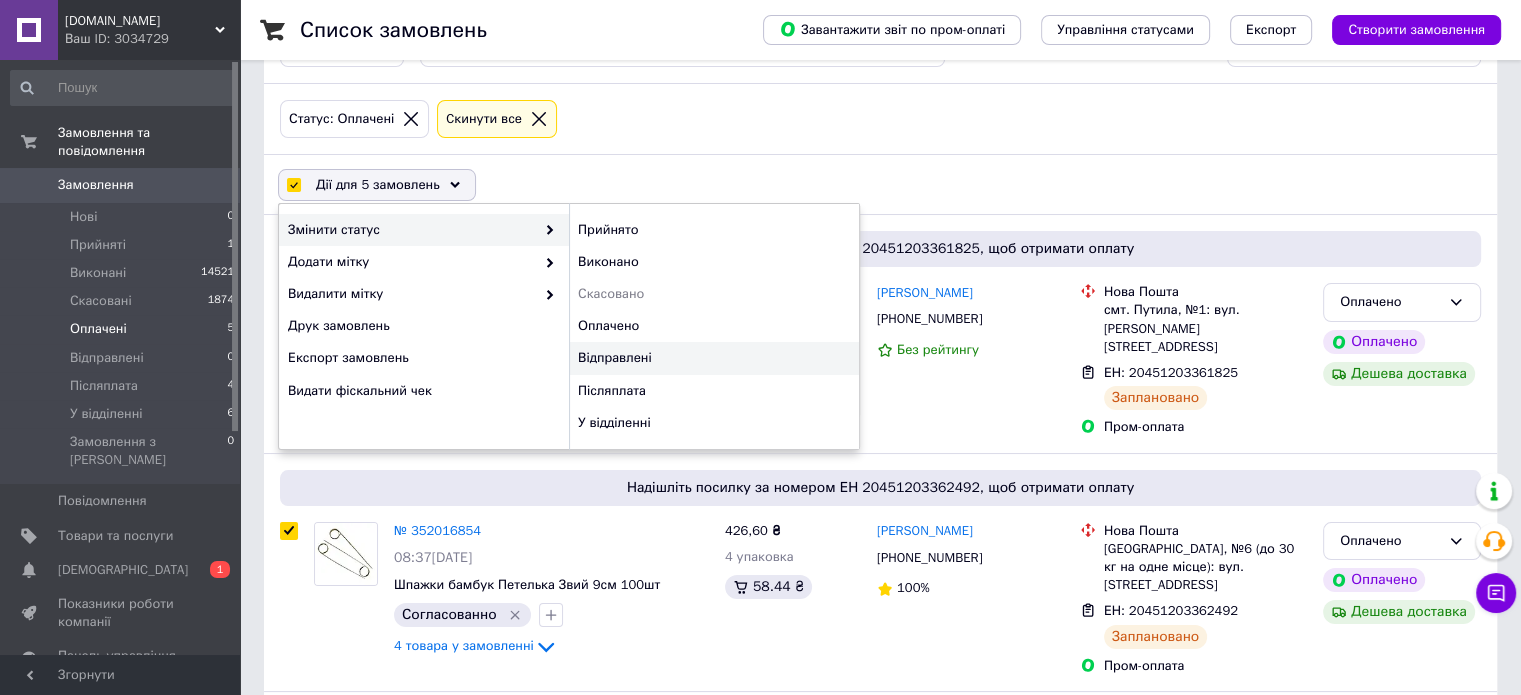click on "Відправлені" at bounding box center [714, 358] 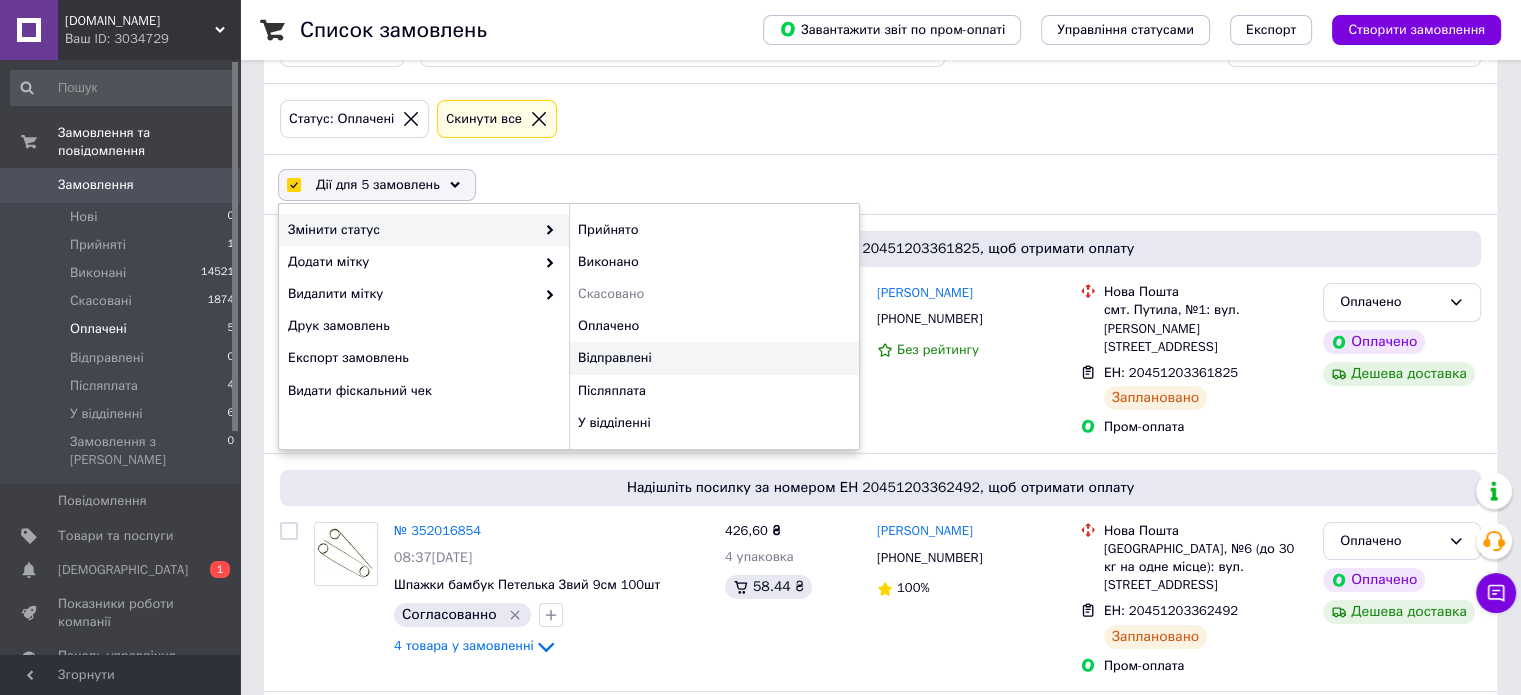 checkbox on "false" 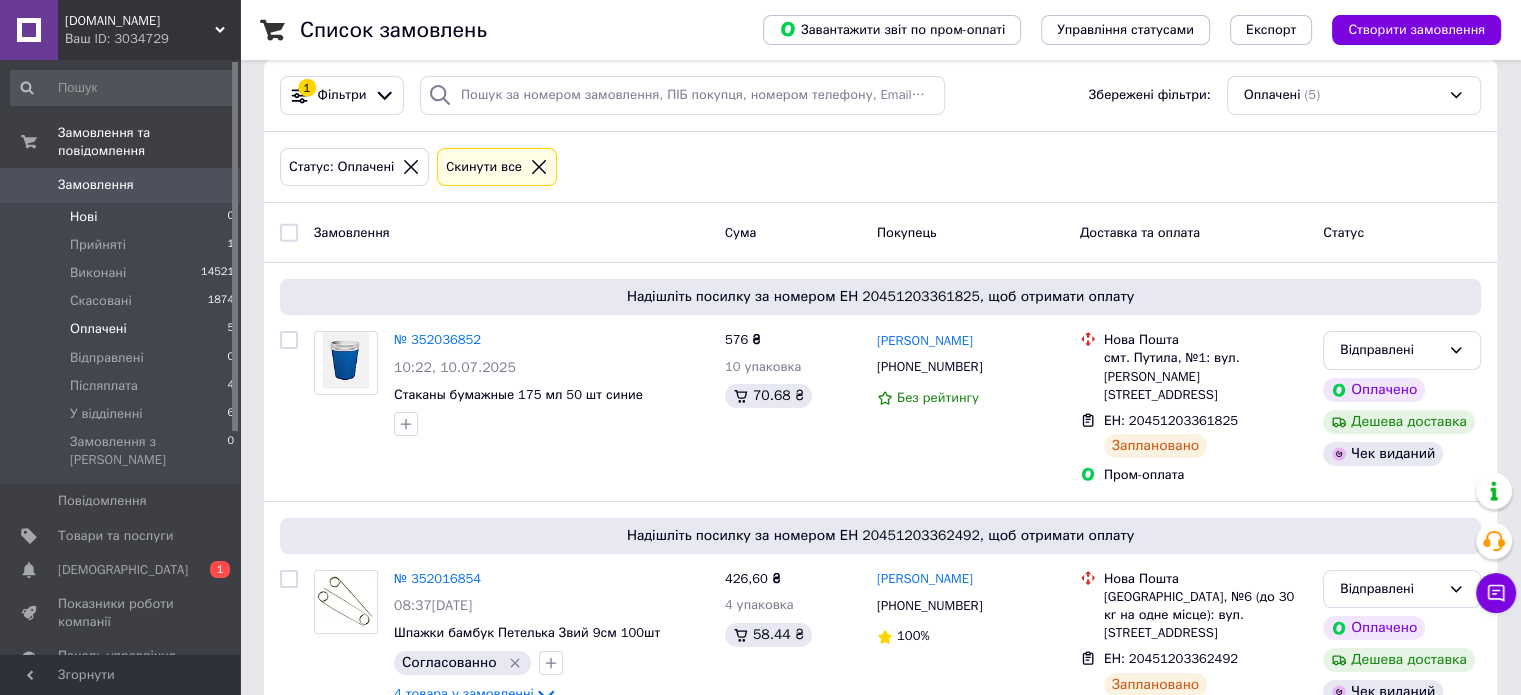 scroll, scrollTop: 0, scrollLeft: 0, axis: both 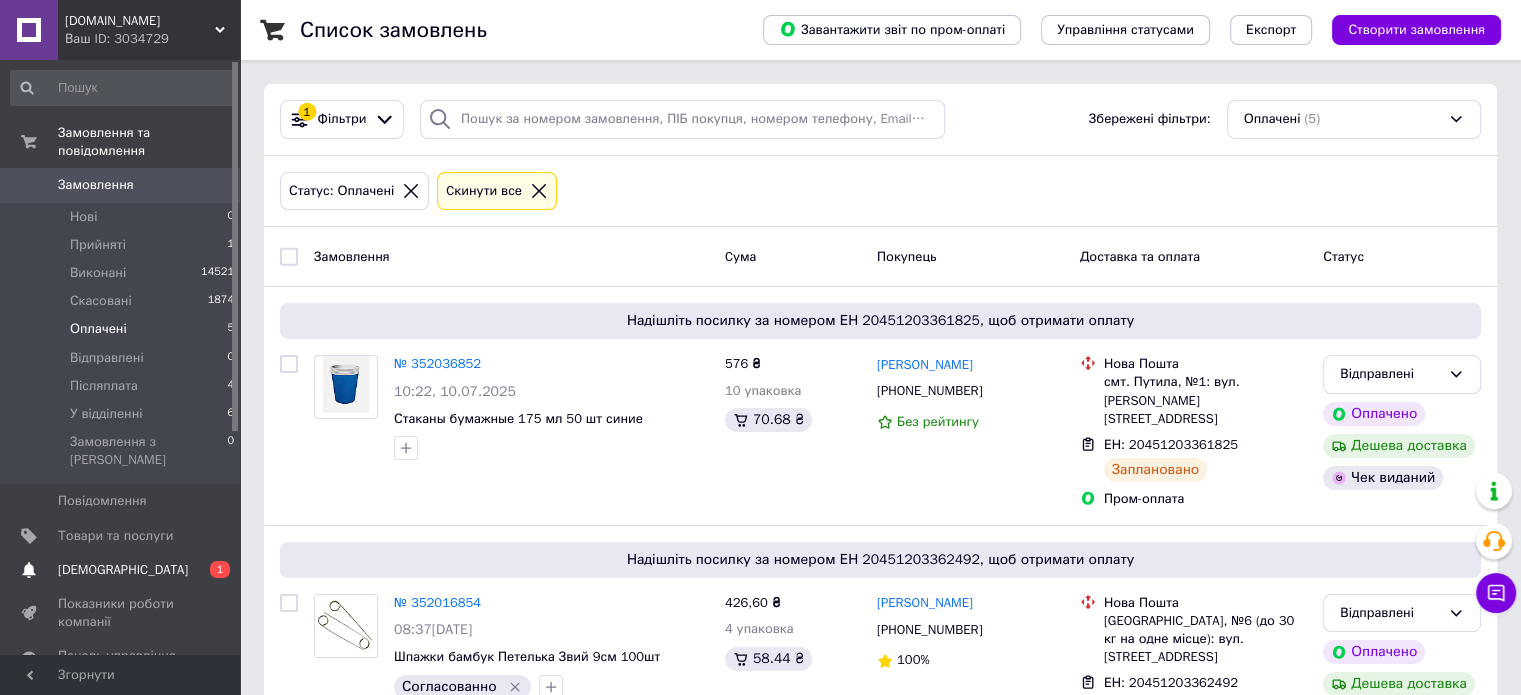 click on "[DEMOGRAPHIC_DATA]" at bounding box center (123, 570) 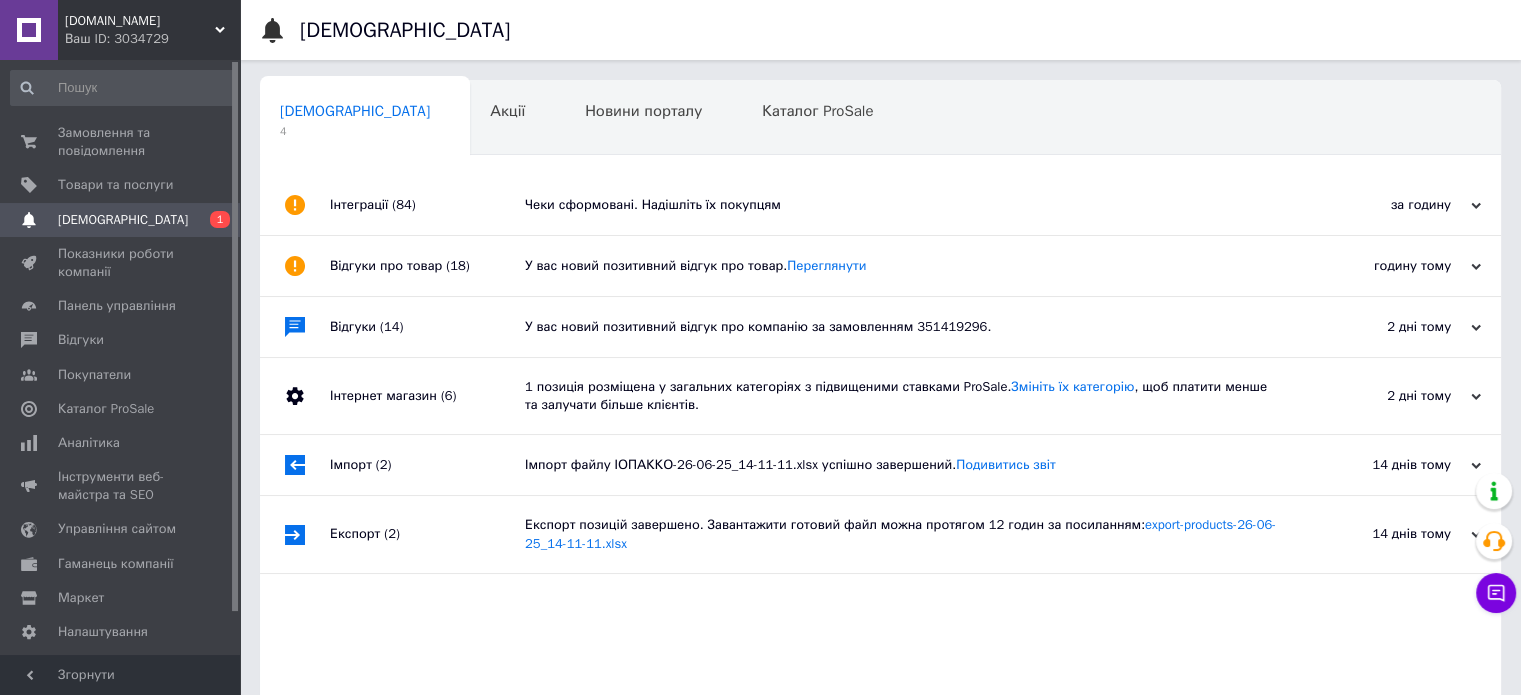 click on "У вас новий позитивний відгук про товар.  [GEOGRAPHIC_DATA]" at bounding box center (903, 266) 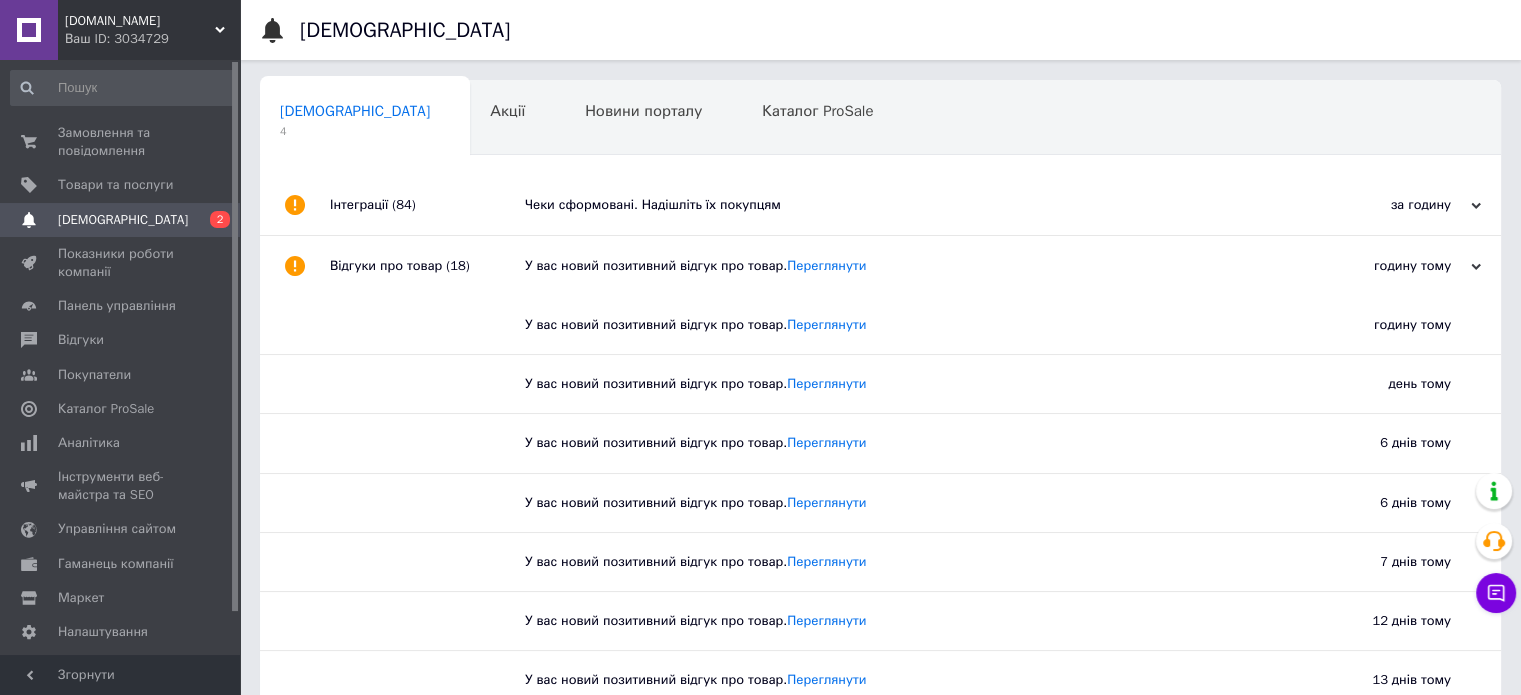 click on "Чеки сформовані. Надішліть їх покупцям" at bounding box center (903, 205) 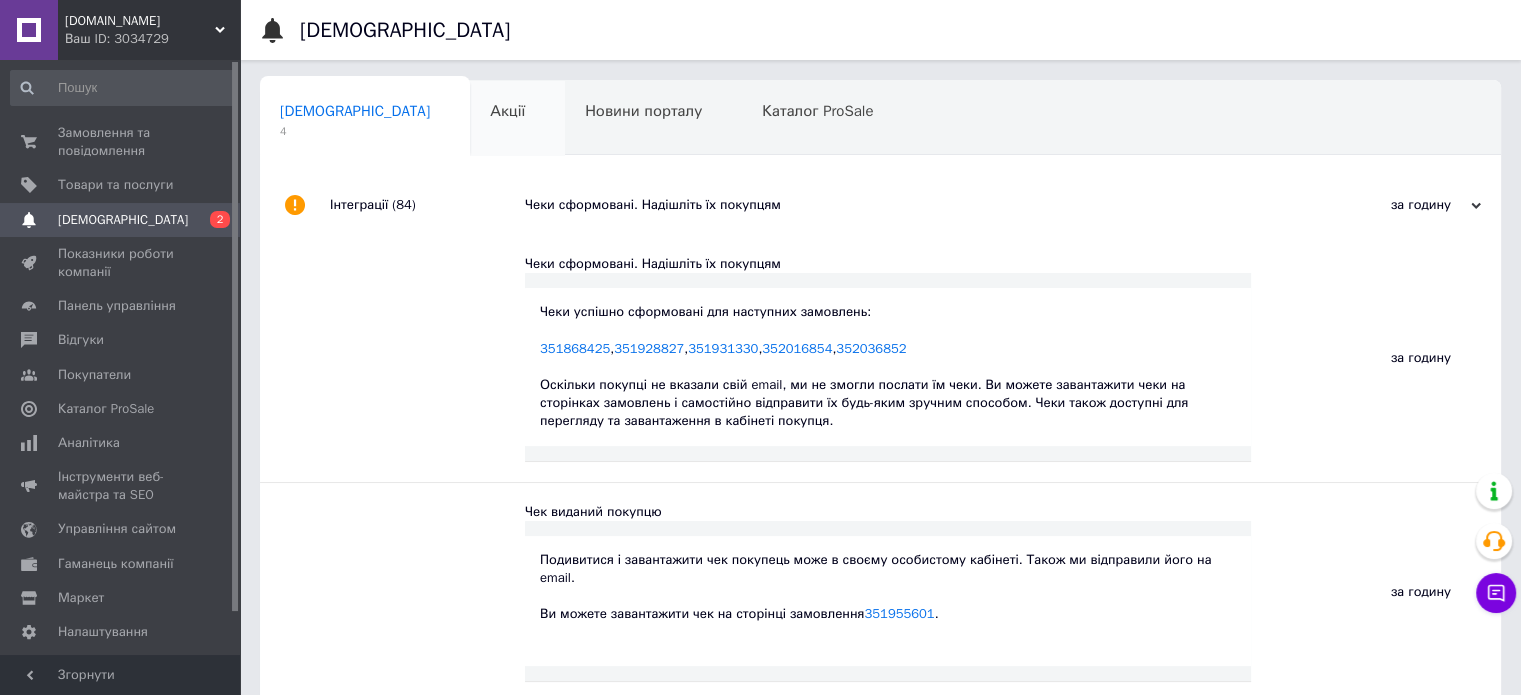 click on "Акції 0" at bounding box center (517, 119) 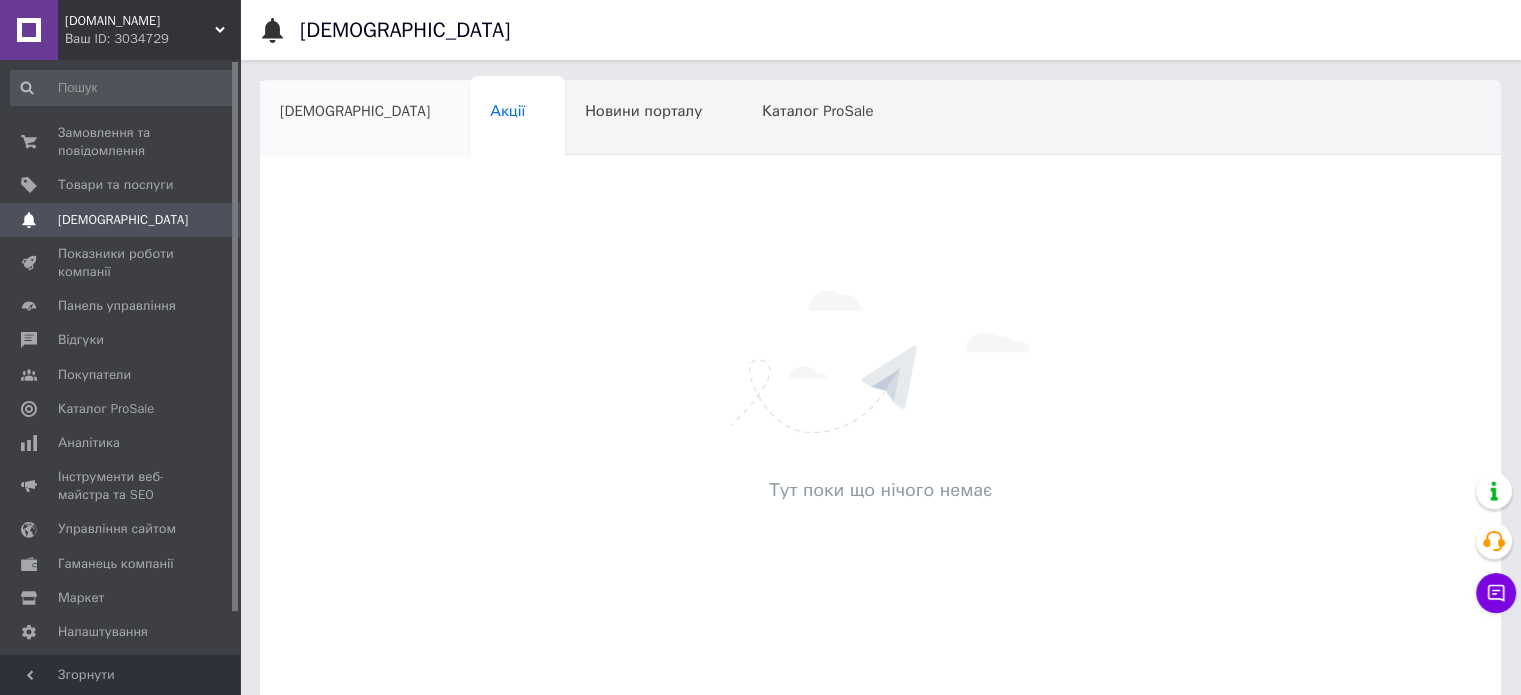 click on "[DEMOGRAPHIC_DATA]" at bounding box center (365, 119) 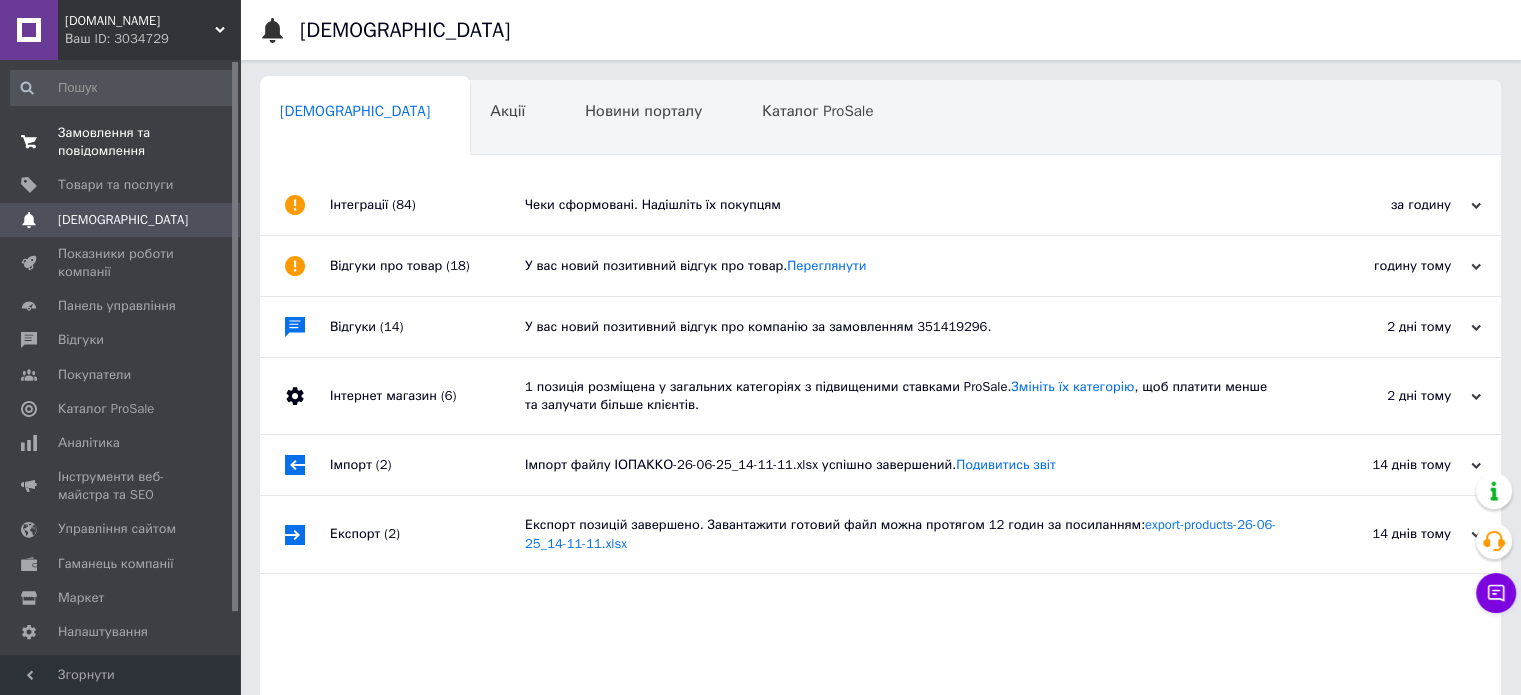 click on "Замовлення та повідомлення" at bounding box center [121, 142] 